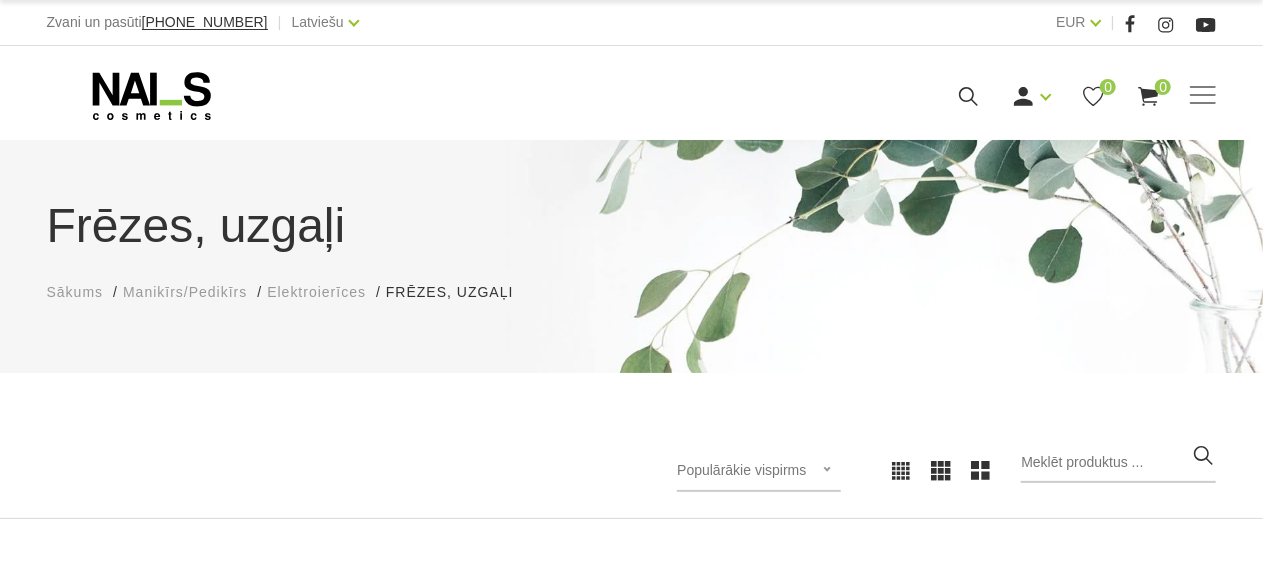 scroll, scrollTop: 400, scrollLeft: 0, axis: vertical 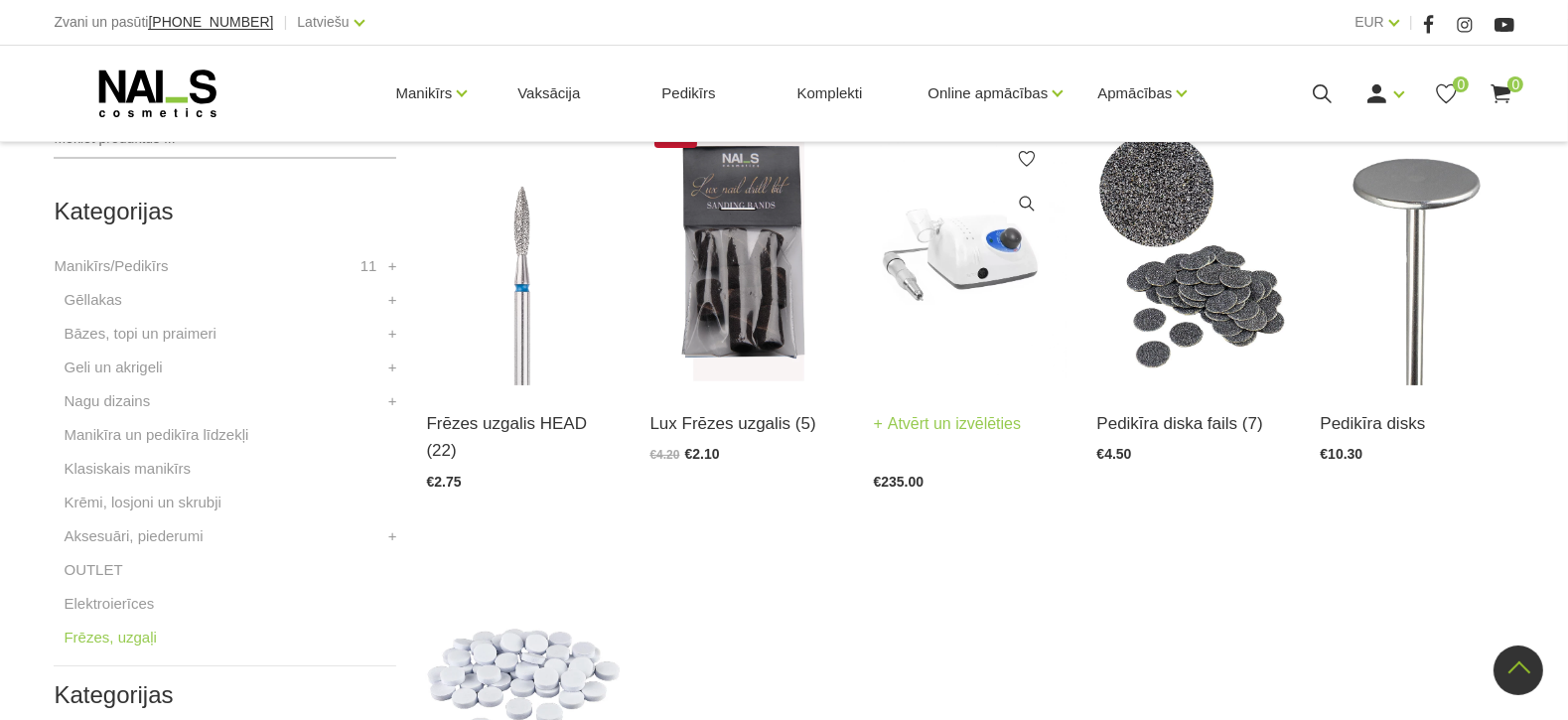 click at bounding box center (969, 252) 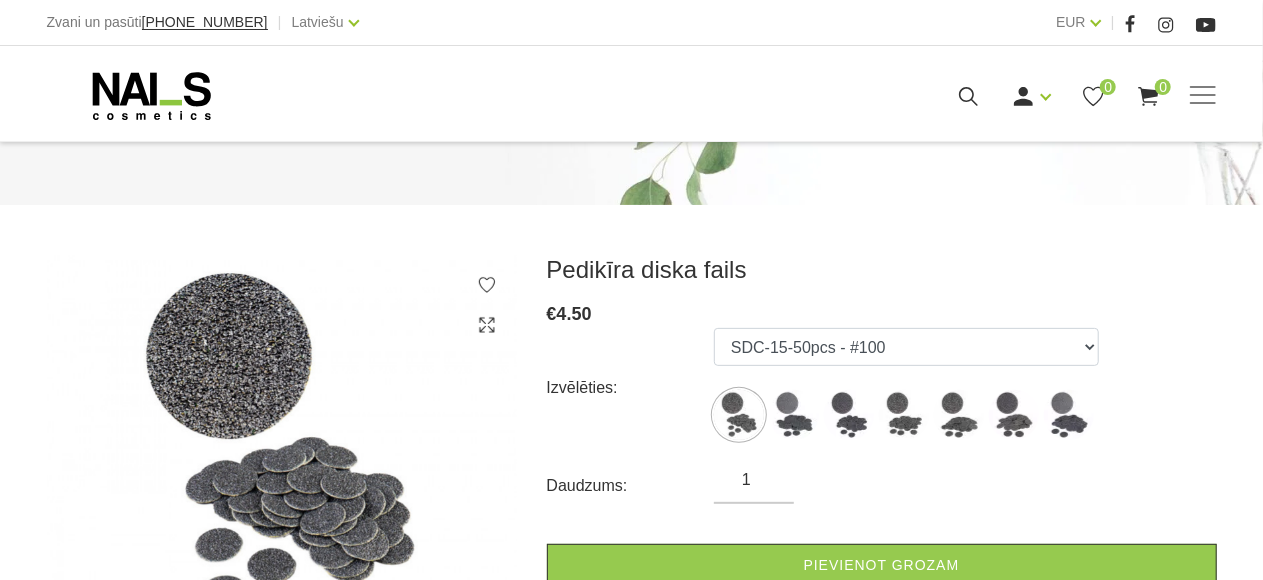 scroll, scrollTop: 200, scrollLeft: 0, axis: vertical 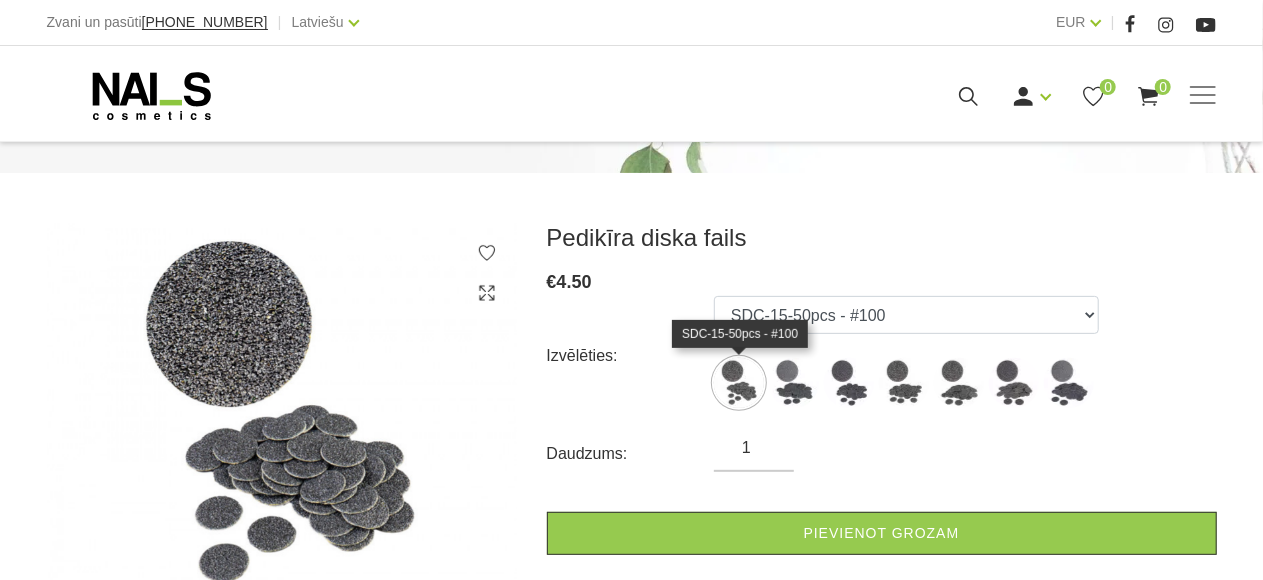 click at bounding box center [739, 383] 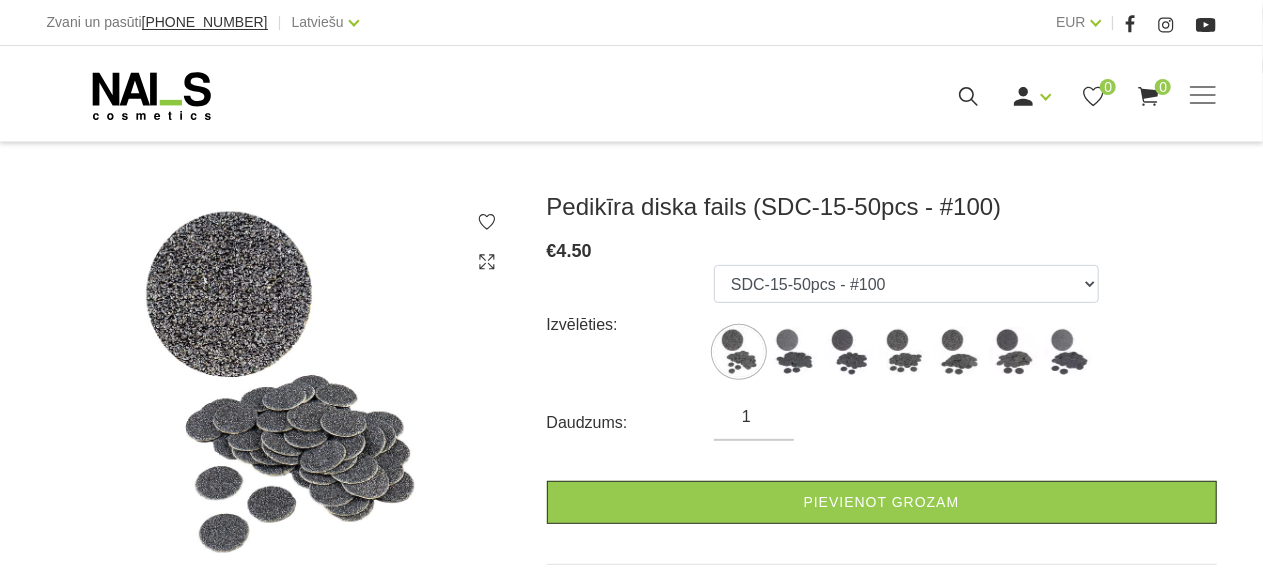 scroll, scrollTop: 200, scrollLeft: 0, axis: vertical 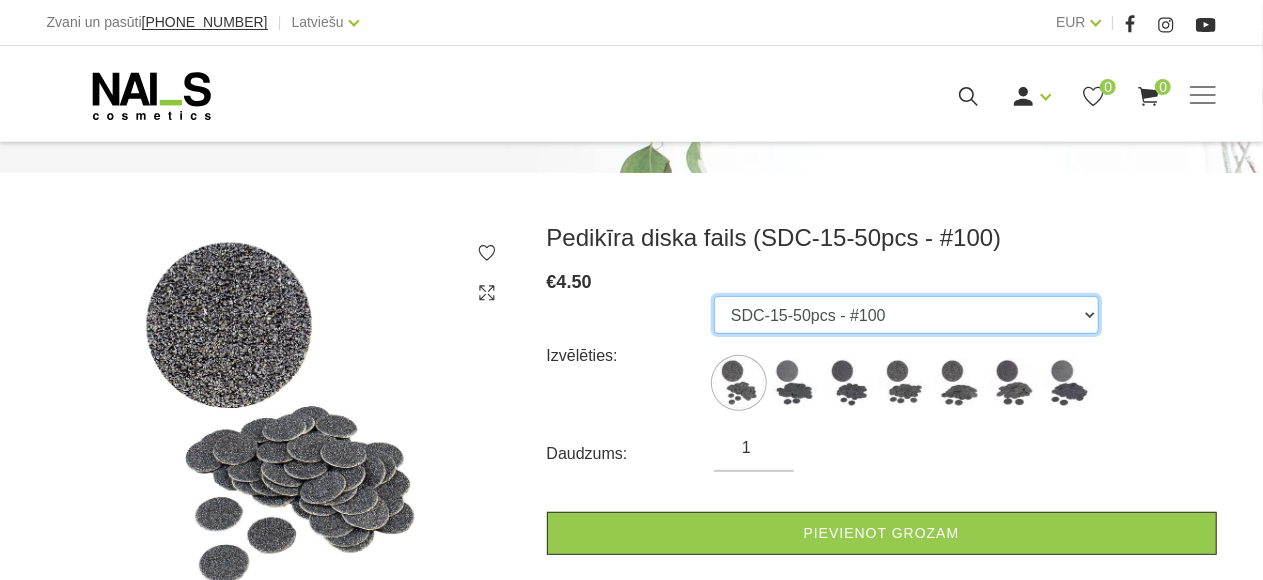 click on "SDC-15-50pcs - #100 SDC-15 - 50pcs - #240 SDC-20 - 50pcs - #180 SDC-20 - 50pcs - #100 SDC-25 - 50pcs - #100 SDC-25 - 50pcs - #180 SDC-25 - 50pcs - #240" at bounding box center [906, 315] 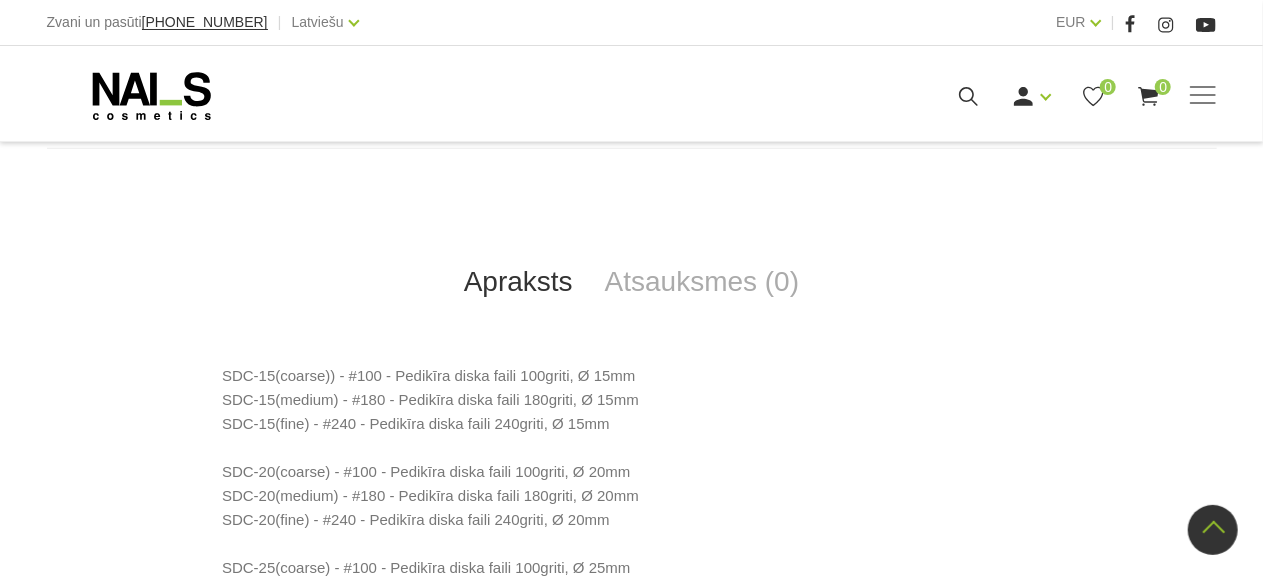 scroll, scrollTop: 800, scrollLeft: 0, axis: vertical 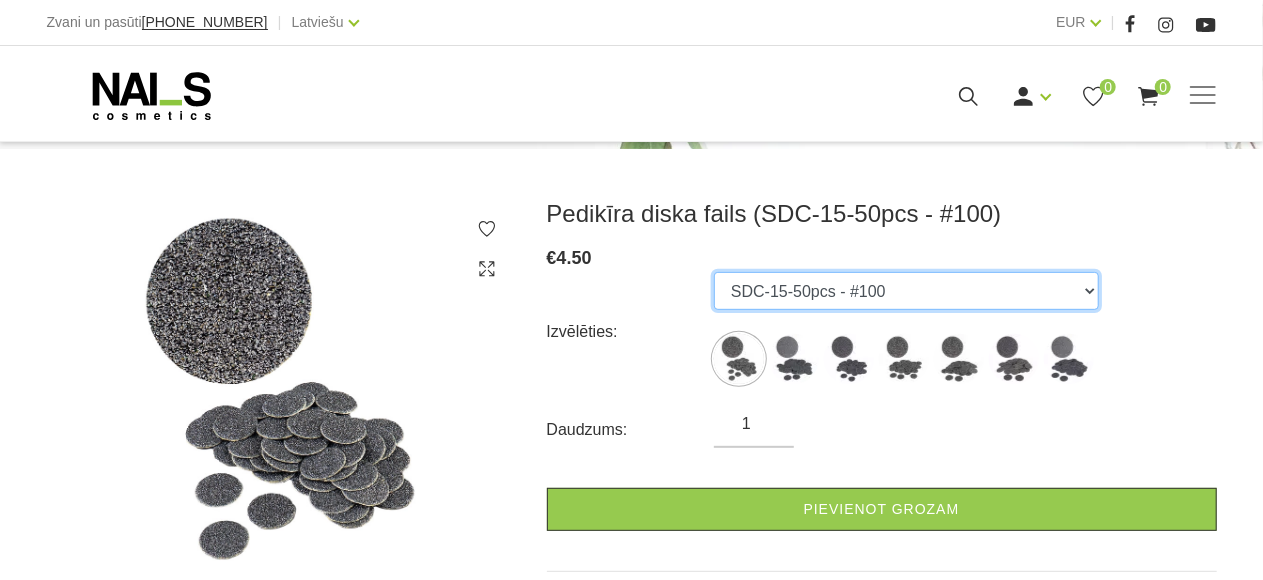 click on "SDC-15-50pcs - #100 SDC-15 - 50pcs - #240 SDC-20 - 50pcs - #180 SDC-20 - 50pcs - #100 SDC-25 - 50pcs - #100 SDC-25 - 50pcs - #180 SDC-25 - 50pcs - #240" at bounding box center (906, 291) 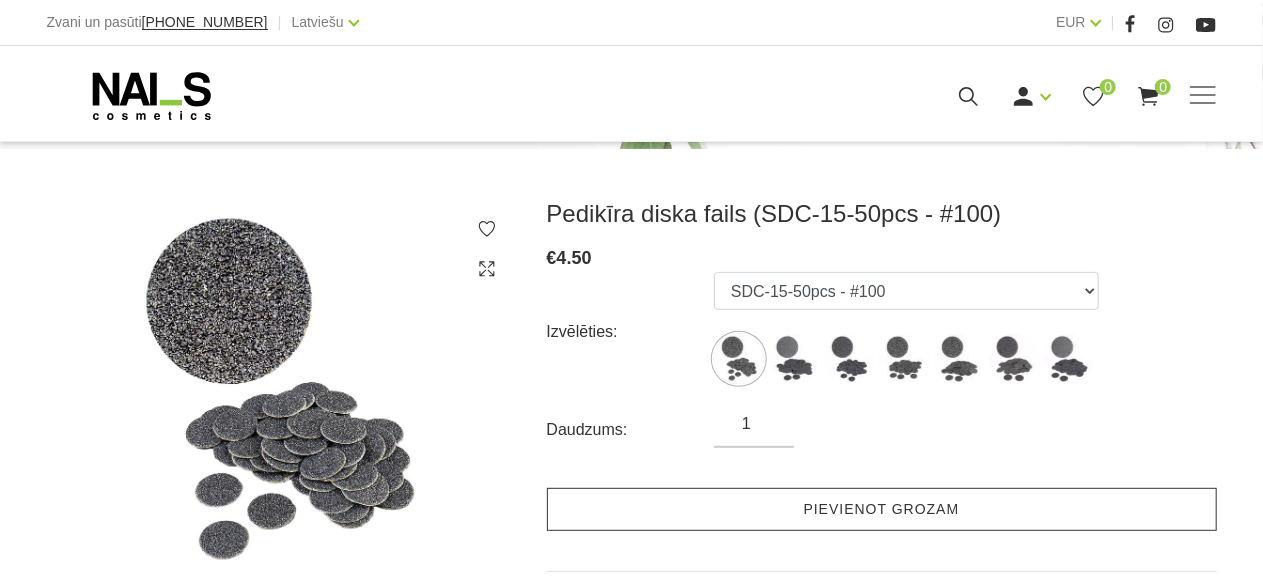 click on "Pievienot grozam" at bounding box center [882, 509] 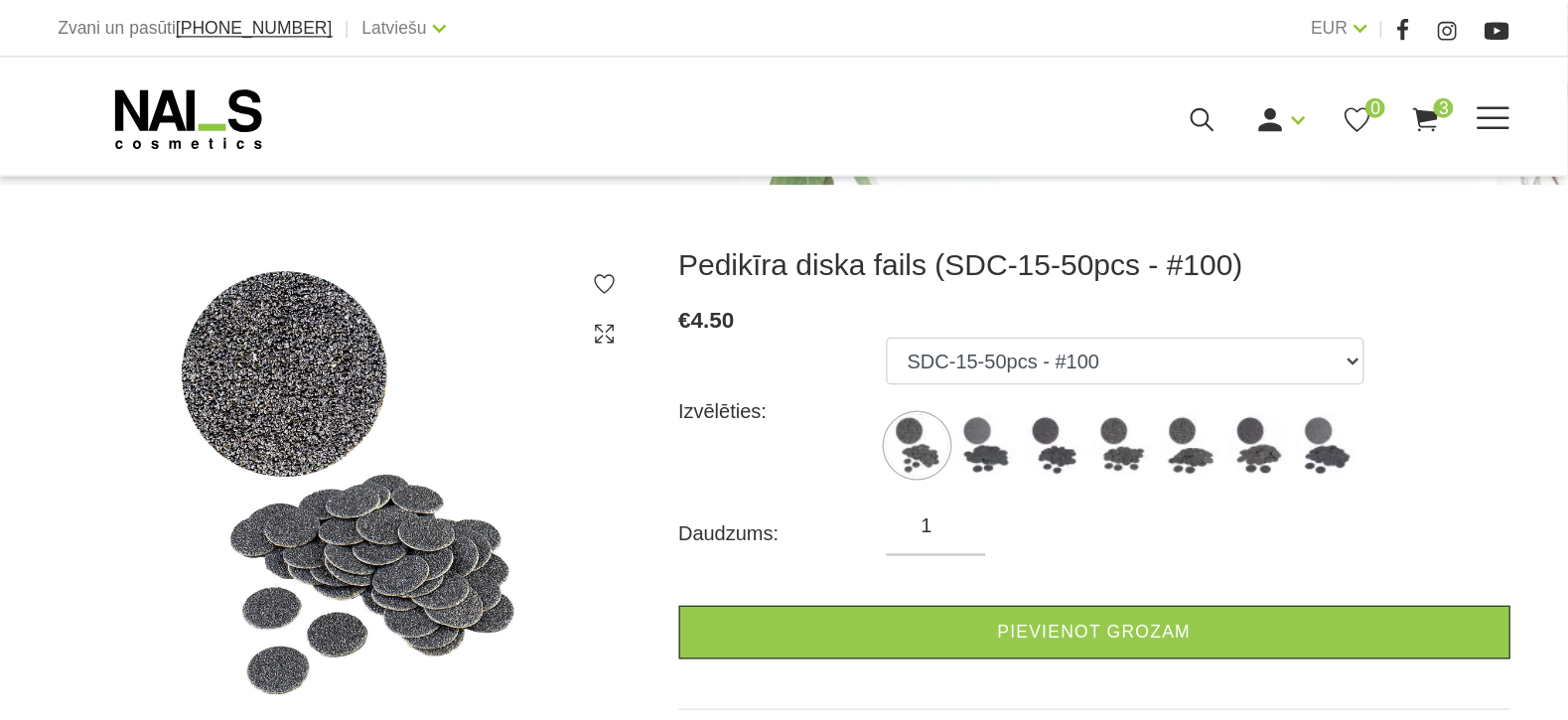 scroll, scrollTop: 222, scrollLeft: 0, axis: vertical 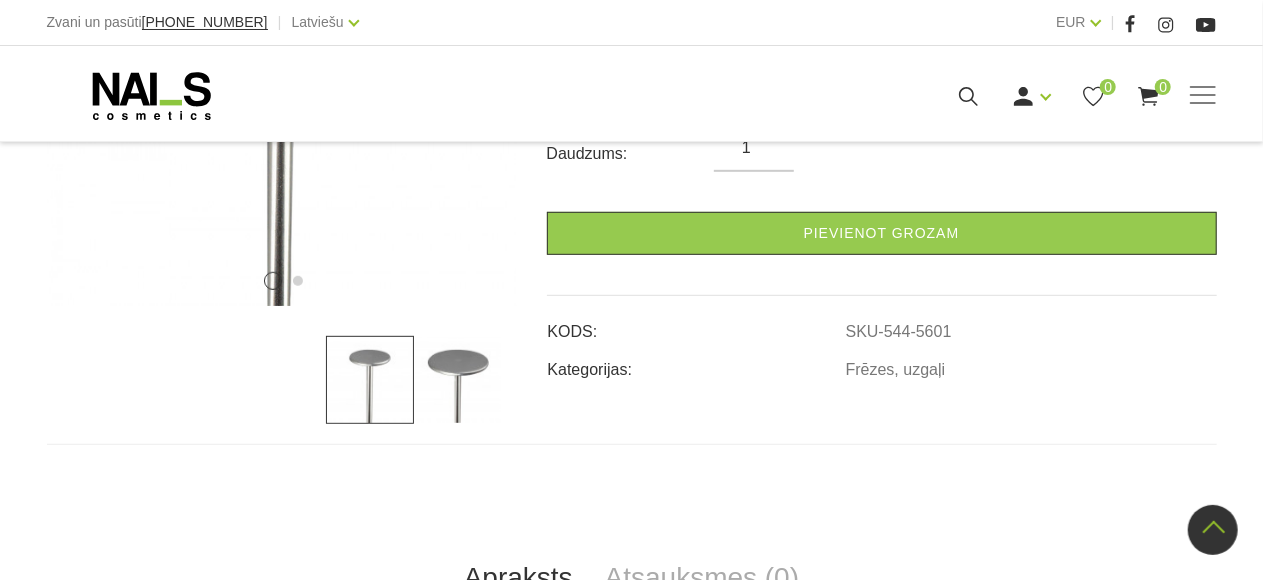 click at bounding box center [458, 380] 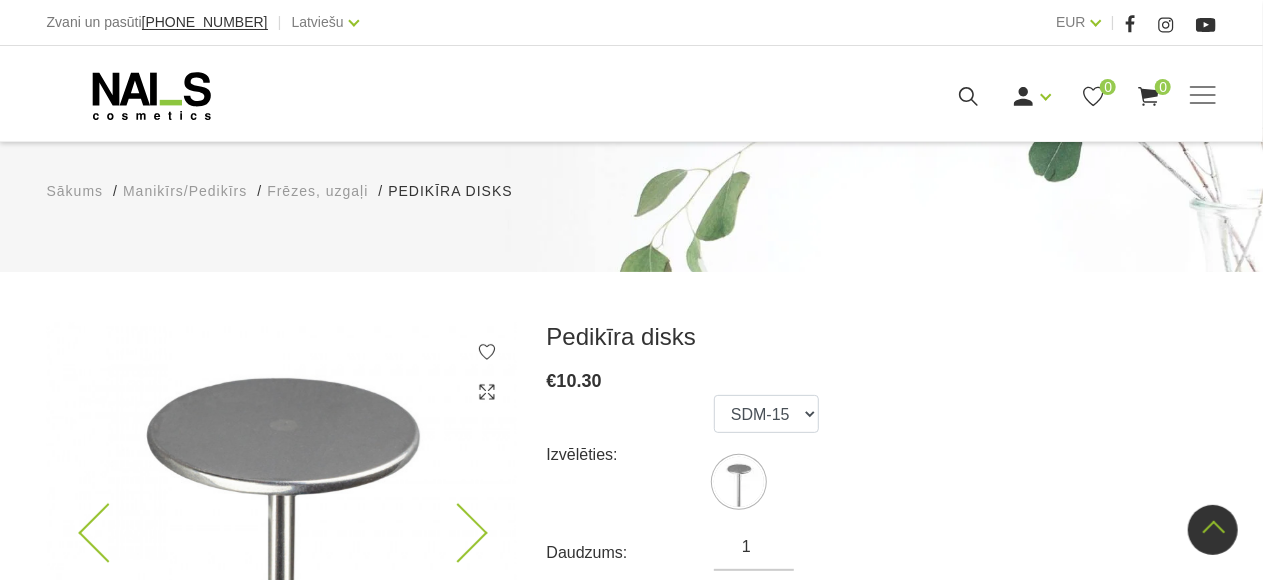 scroll, scrollTop: 100, scrollLeft: 0, axis: vertical 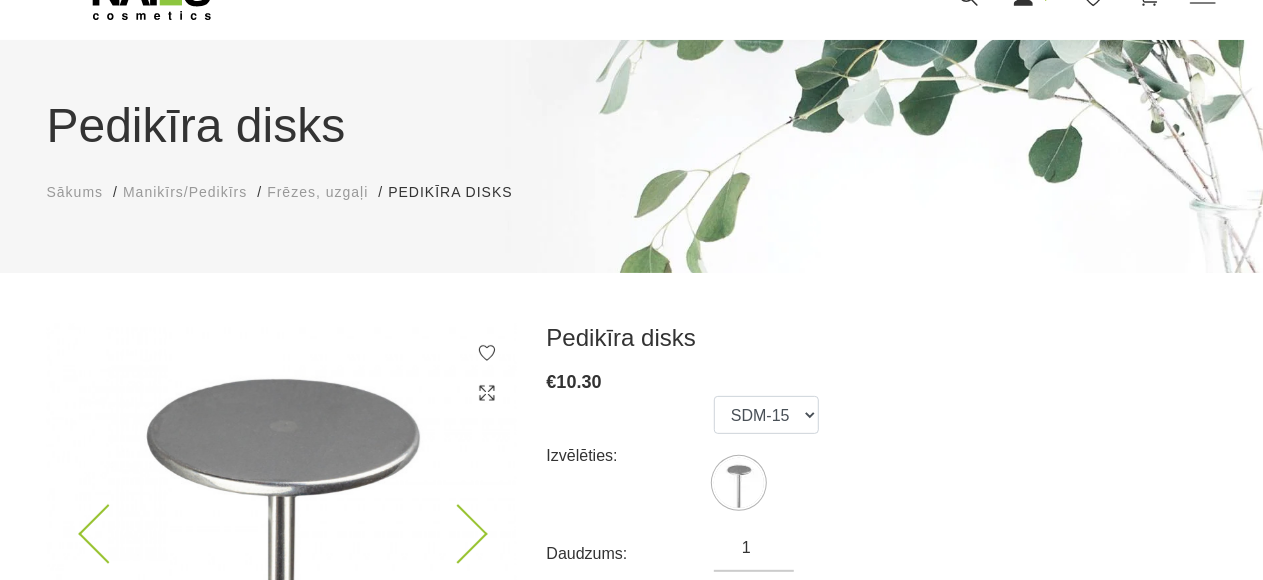 click at bounding box center [282, 514] 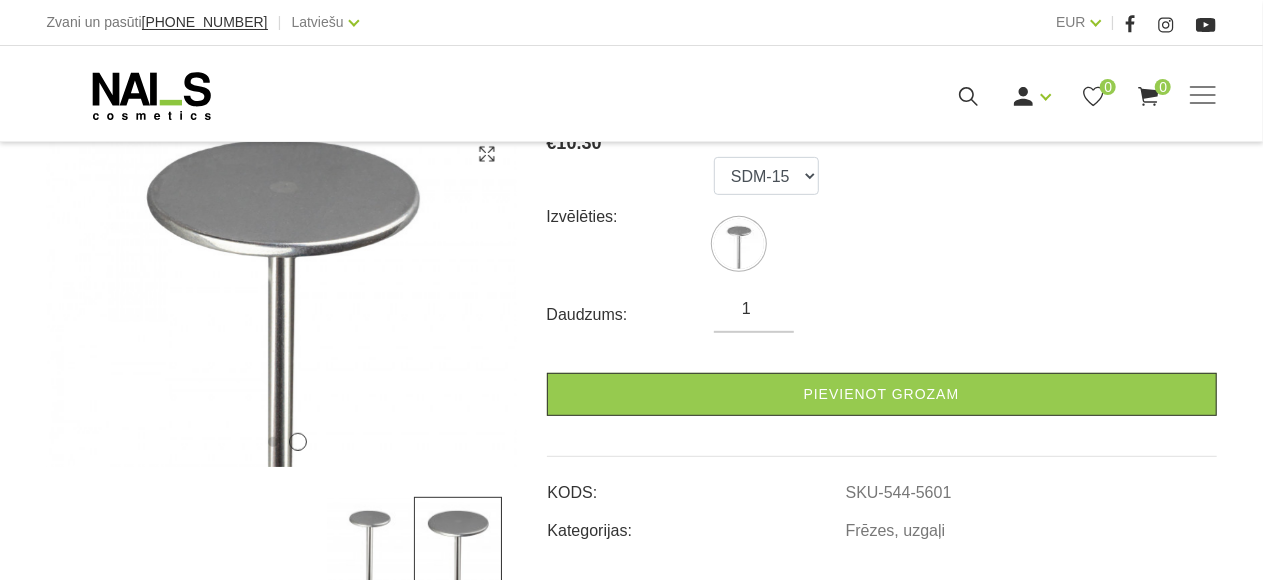 scroll, scrollTop: 400, scrollLeft: 0, axis: vertical 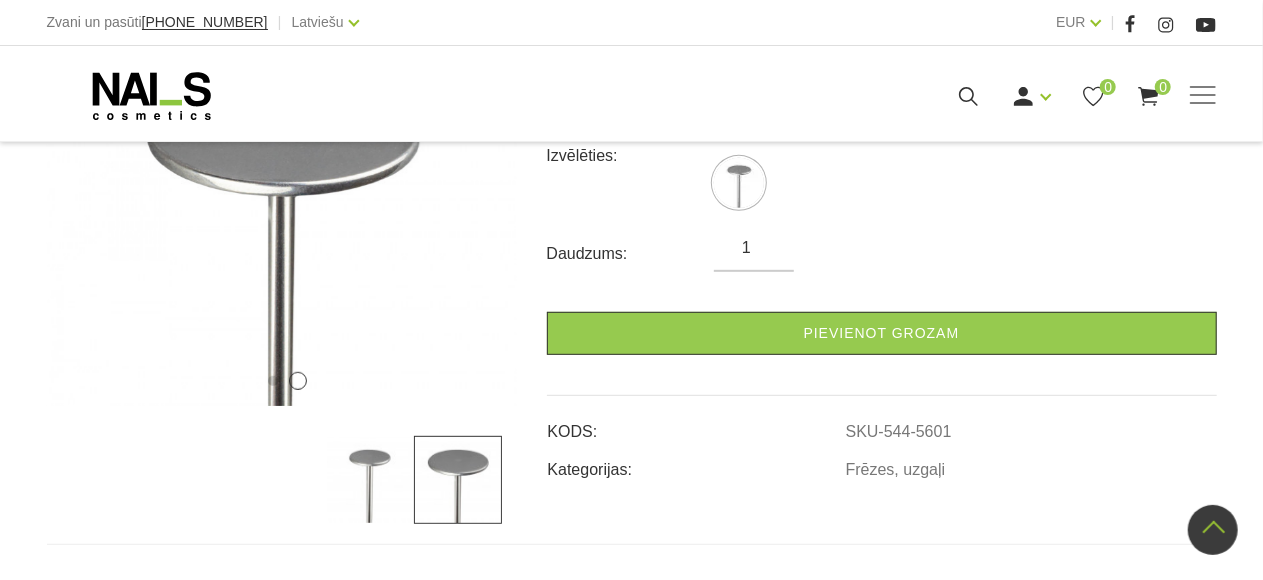 click at bounding box center [370, 480] 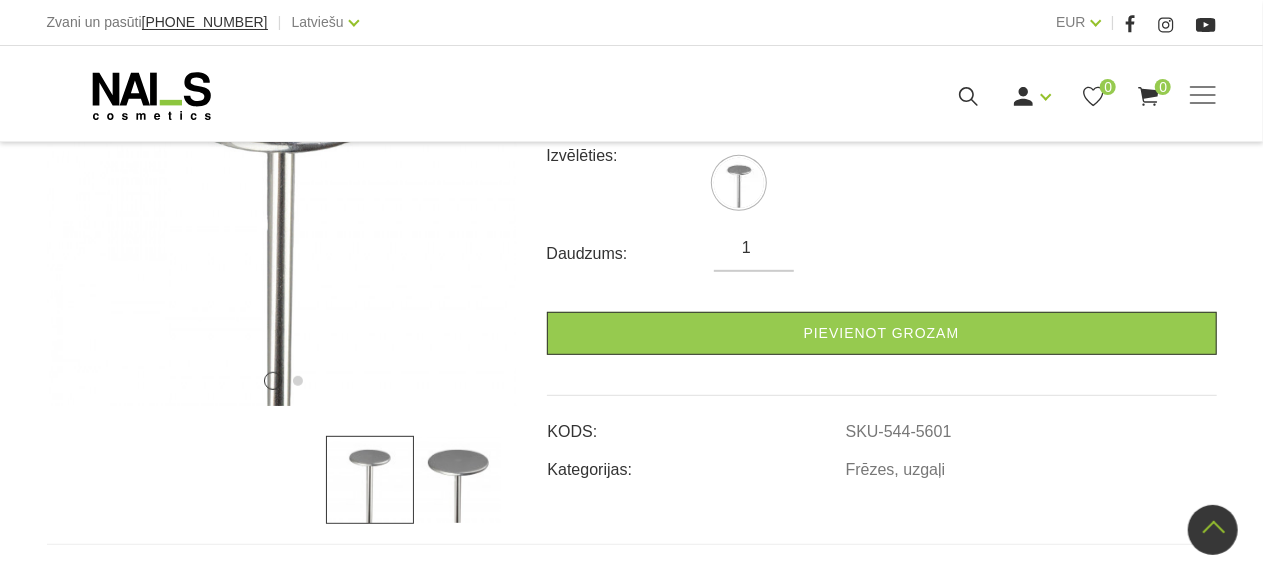 scroll, scrollTop: 300, scrollLeft: 0, axis: vertical 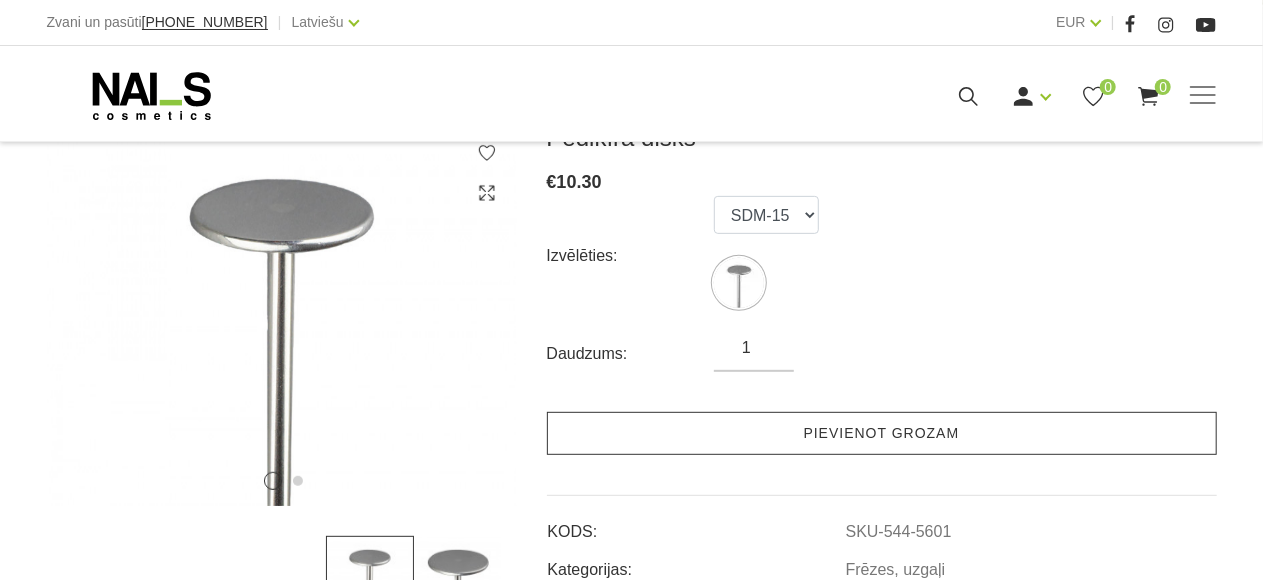 click on "Pievienot grozam" at bounding box center (882, 433) 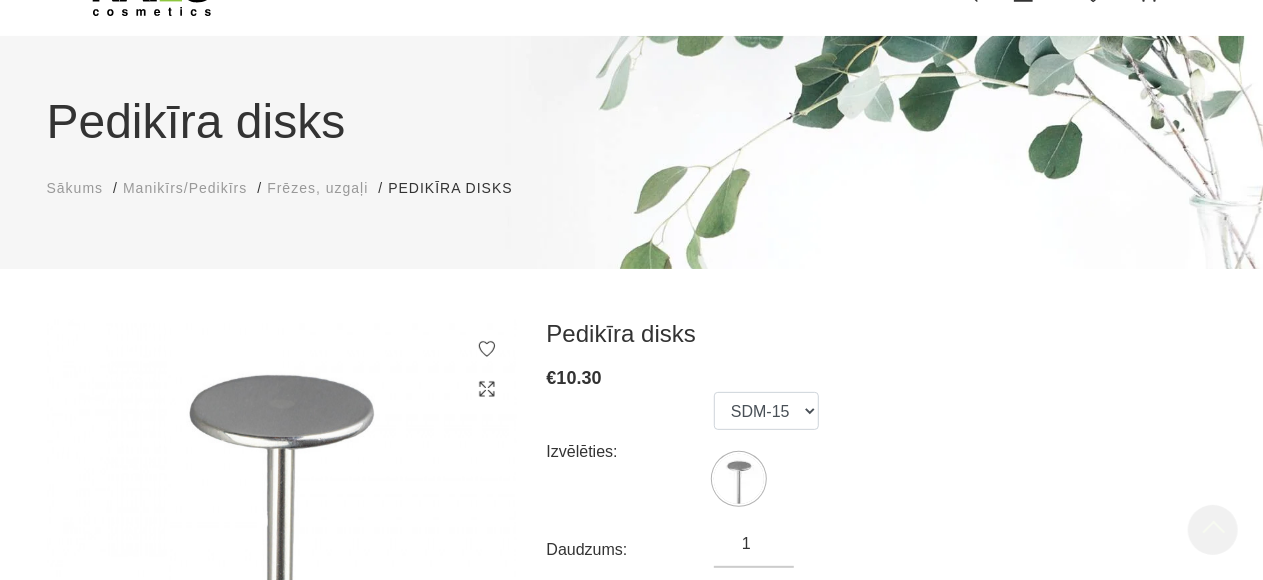 scroll, scrollTop: 100, scrollLeft: 0, axis: vertical 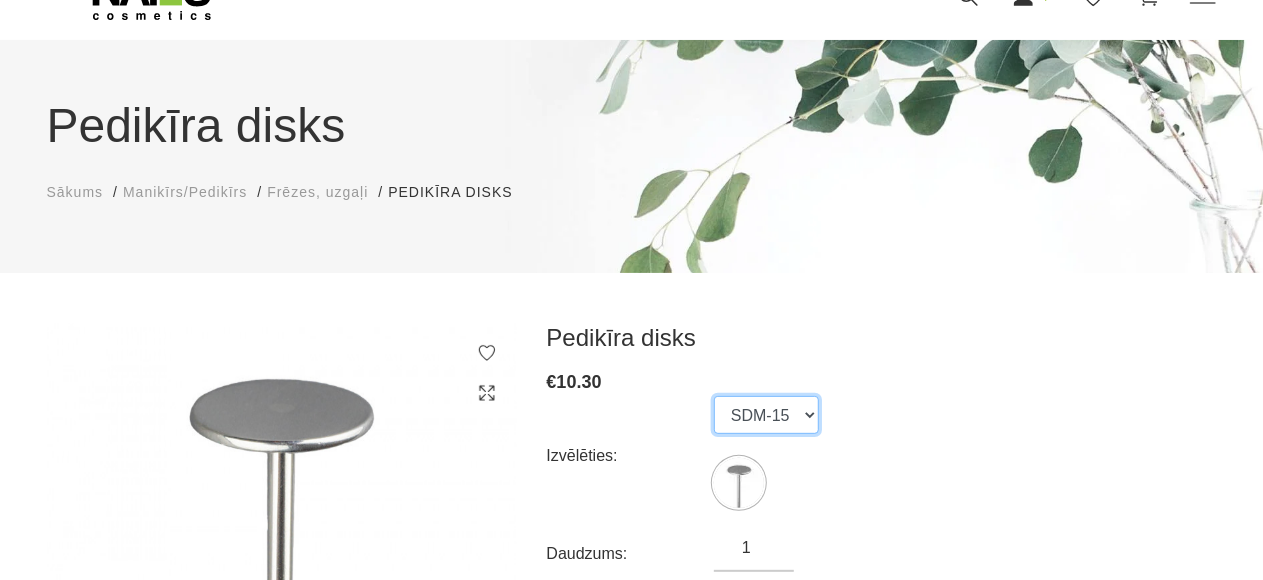 click on "SDM-15" at bounding box center [766, 415] 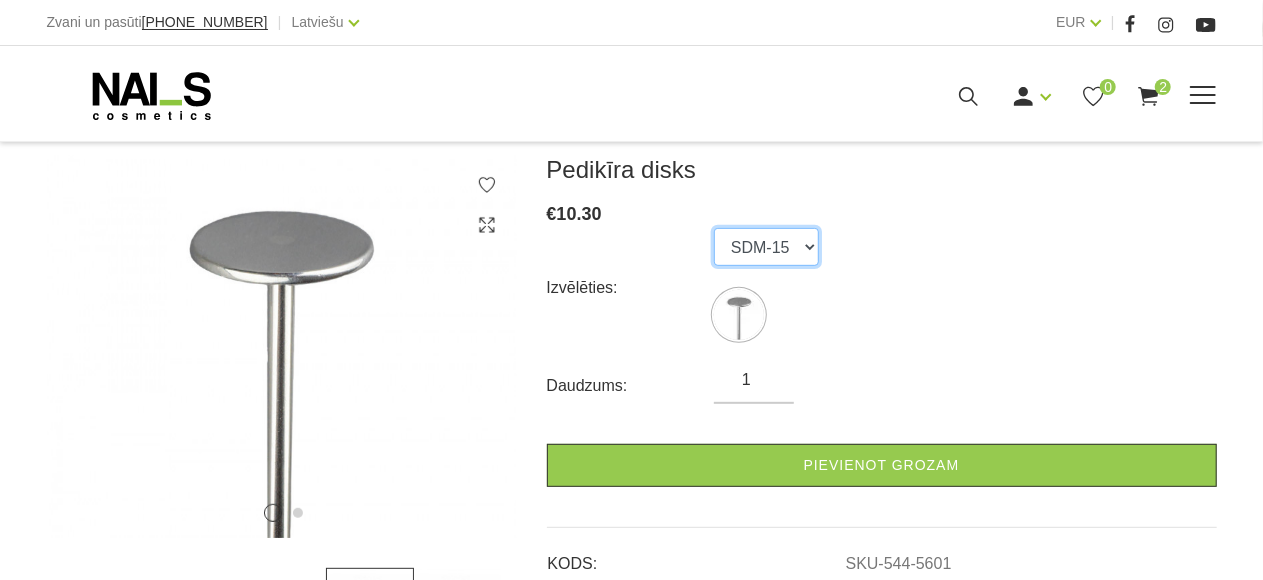 scroll, scrollTop: 300, scrollLeft: 0, axis: vertical 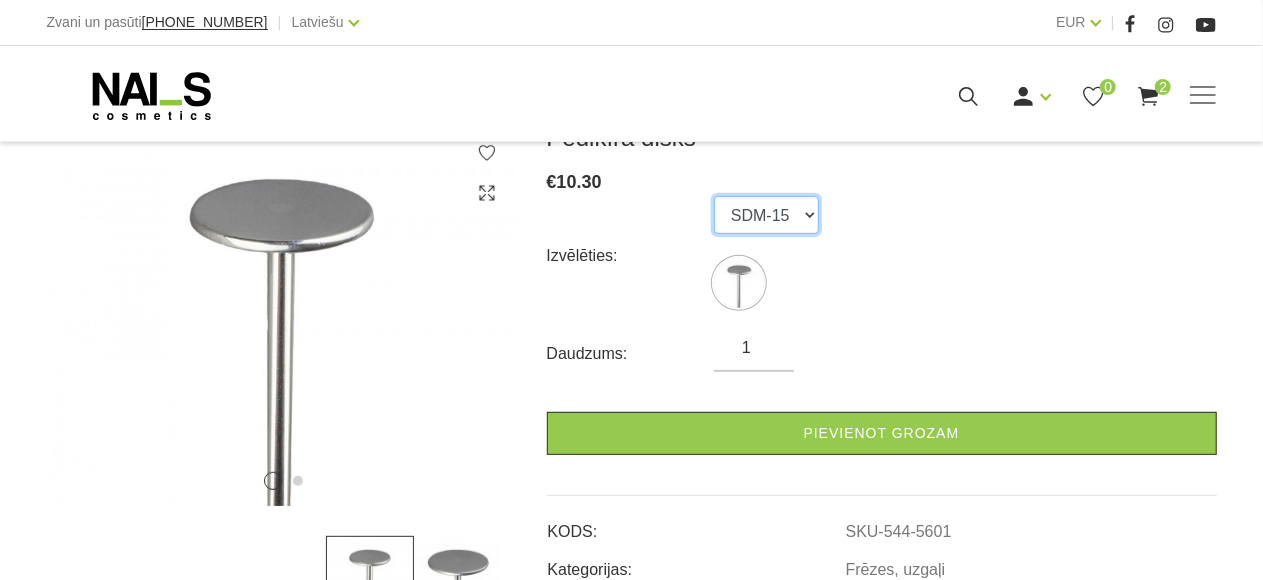 click on "SDM-15" at bounding box center [766, 215] 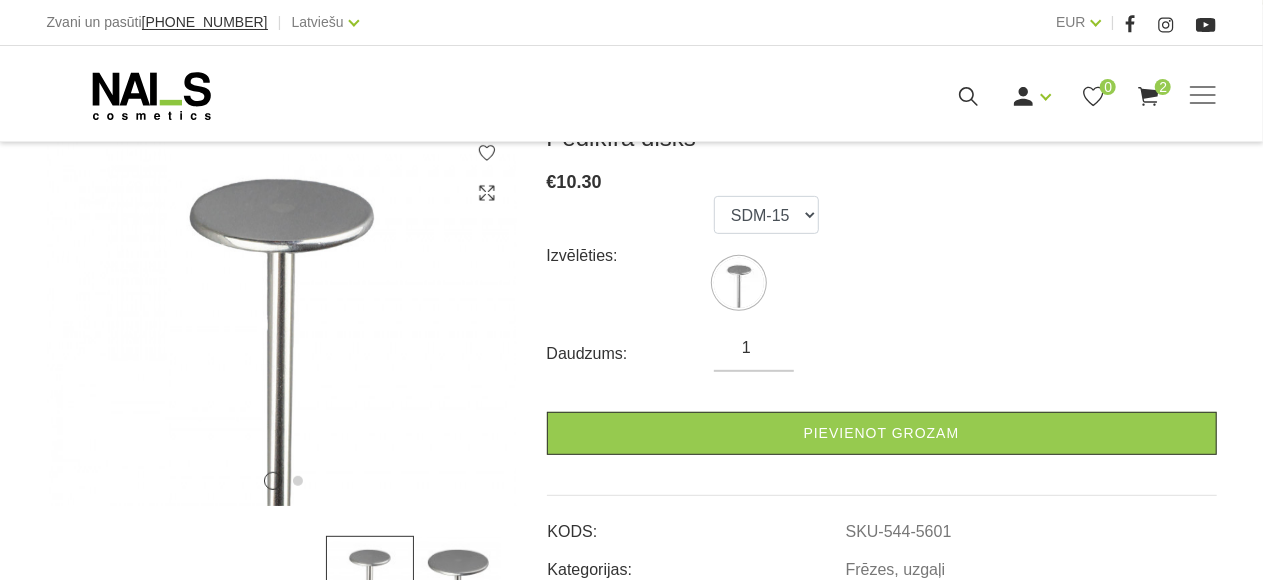 click on "Izvēlēties:  SDM-15" at bounding box center [882, 256] 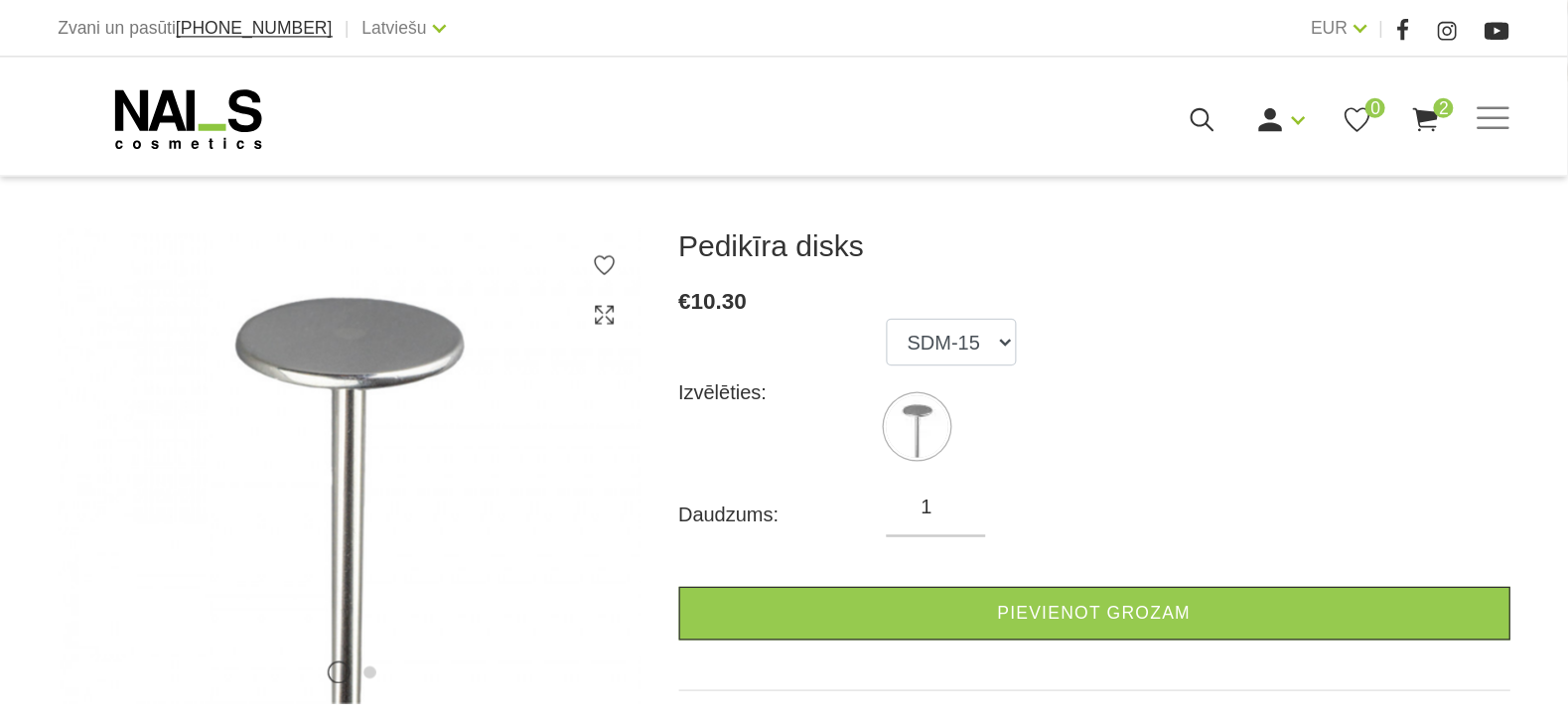 scroll, scrollTop: 298, scrollLeft: 0, axis: vertical 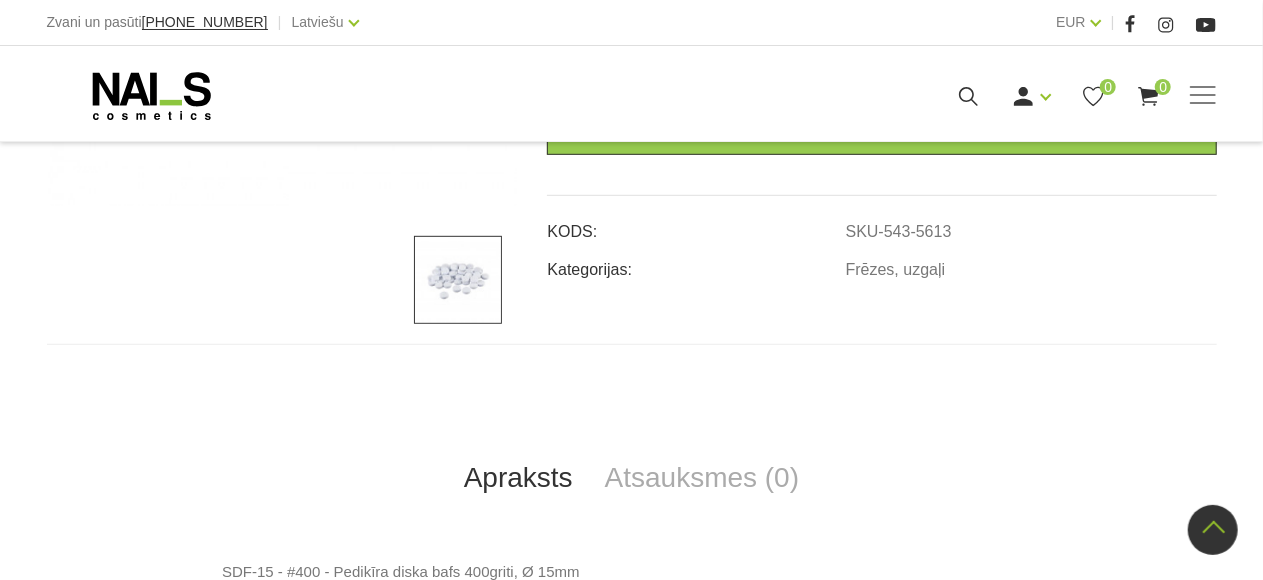click at bounding box center (458, 280) 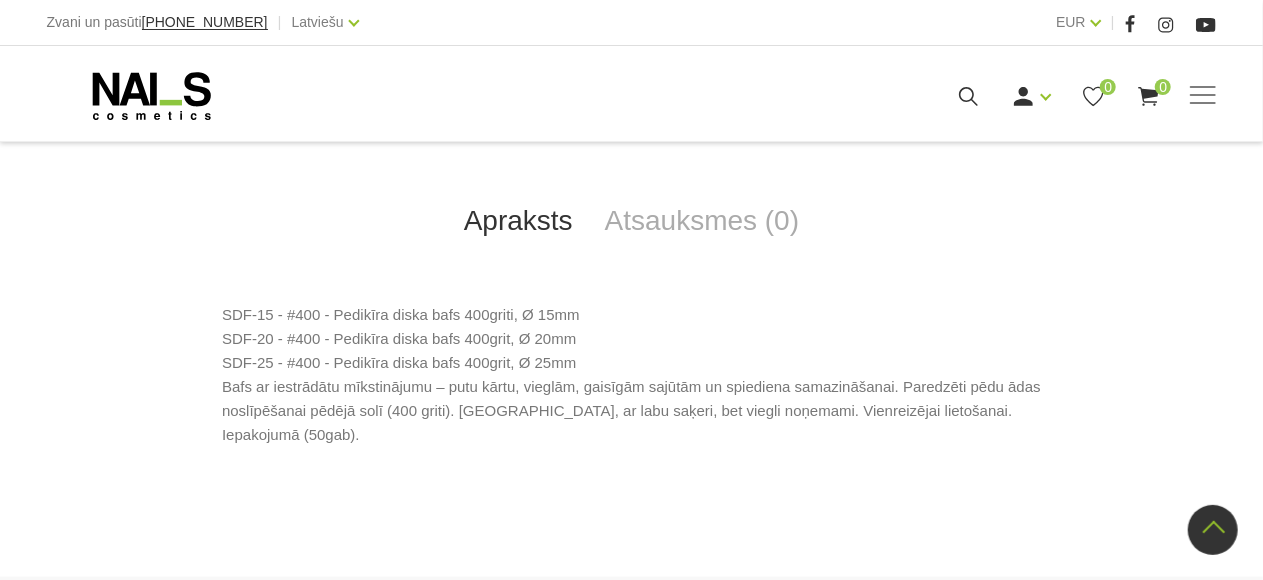 scroll, scrollTop: 800, scrollLeft: 0, axis: vertical 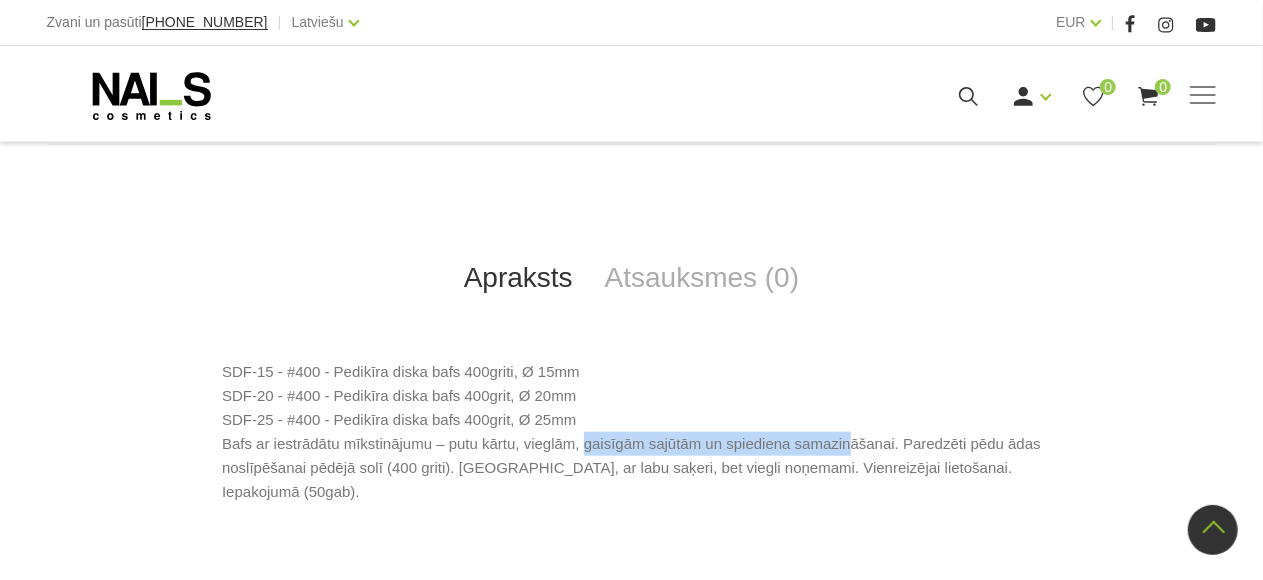 drag, startPoint x: 580, startPoint y: 449, endPoint x: 842, endPoint y: 442, distance: 262.0935 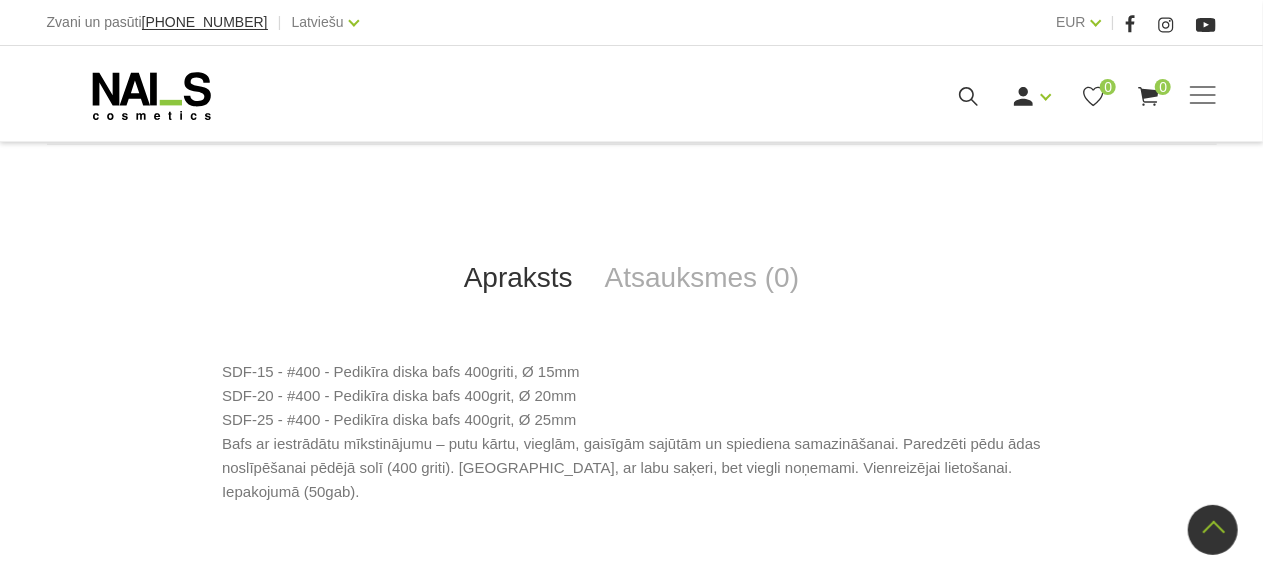 click on "SDF-15 - #400 - Pedikīra diska bafs 400griti, Ø 15mm
SDF-20 - #400 - Pedikīra diska bafs 400grit, Ø 20mm
SDF-25 - #400  - Pedikīra diska bafs 400grit, Ø 25mm
Bafs ar iestrādātu mīkstinājumu – putu kārtu, vieglām, gaisīgām sajūtām un spiediena samazināšanai. Paredzēti pēdu ādas noslīpēšanai pēdējā solī (400 griti). Pašlīmējoši, ar labu saķeri, bet viegli noņemami. Vienreizējai lietošanai.
Iepakojumā (50gab)." at bounding box center [631, 432] 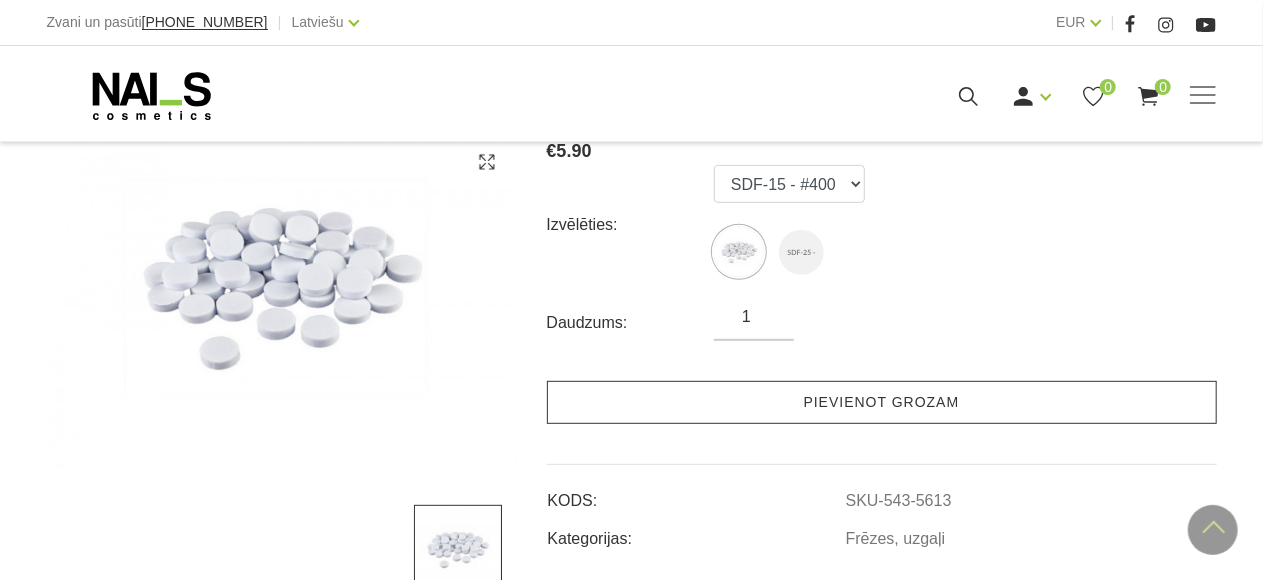 scroll, scrollTop: 300, scrollLeft: 0, axis: vertical 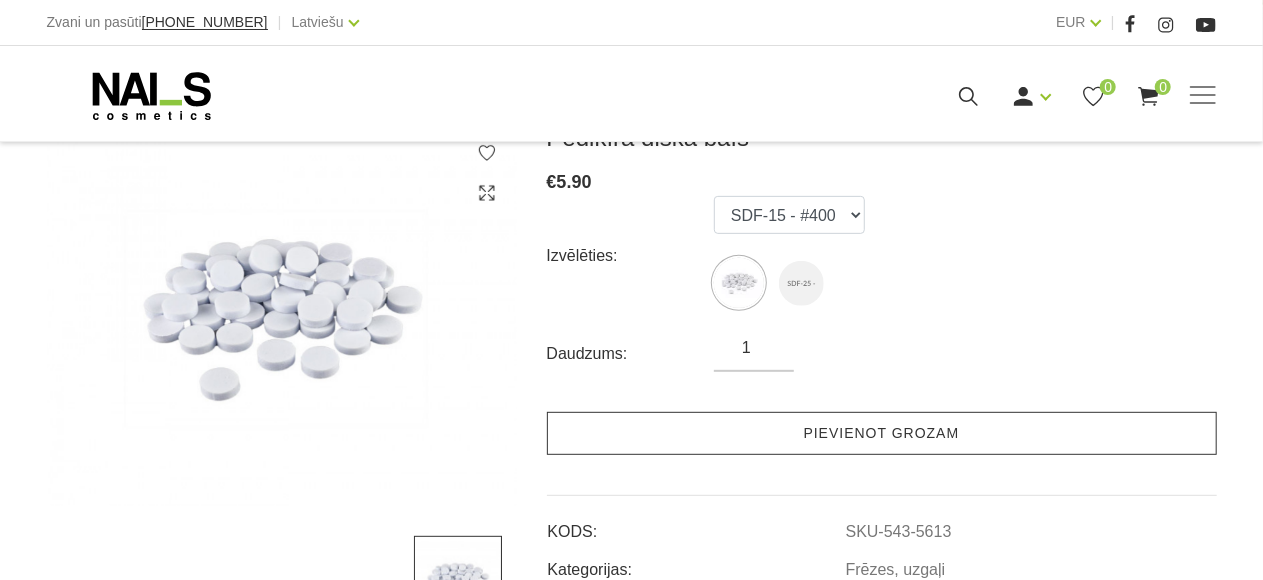 click on "Pievienot grozam" at bounding box center (882, 433) 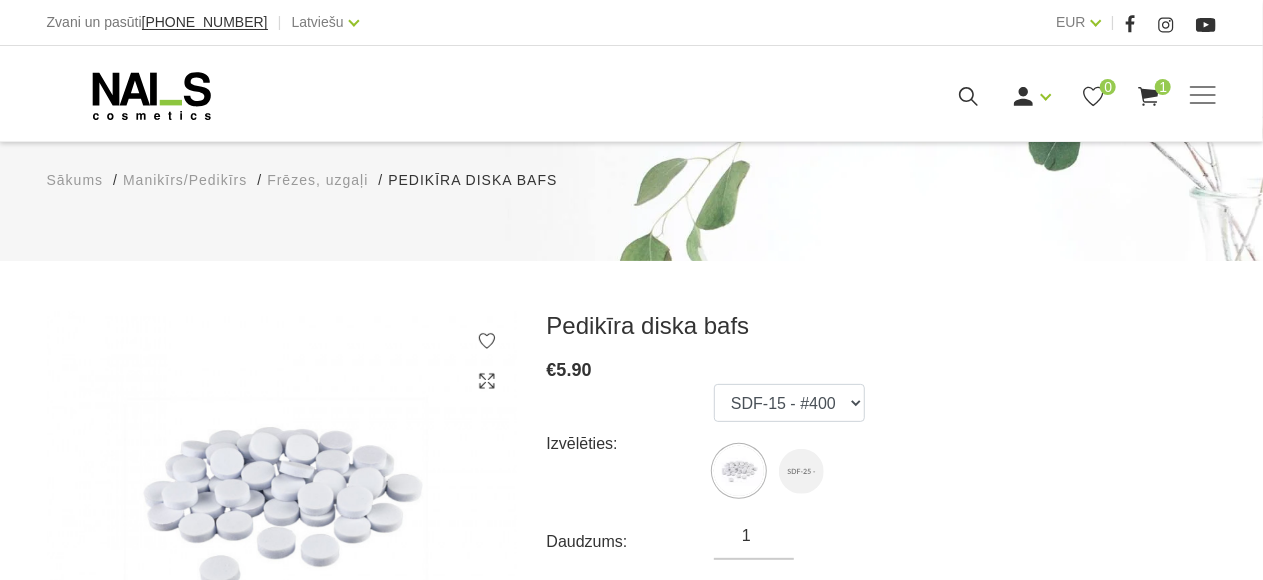 scroll, scrollTop: 200, scrollLeft: 0, axis: vertical 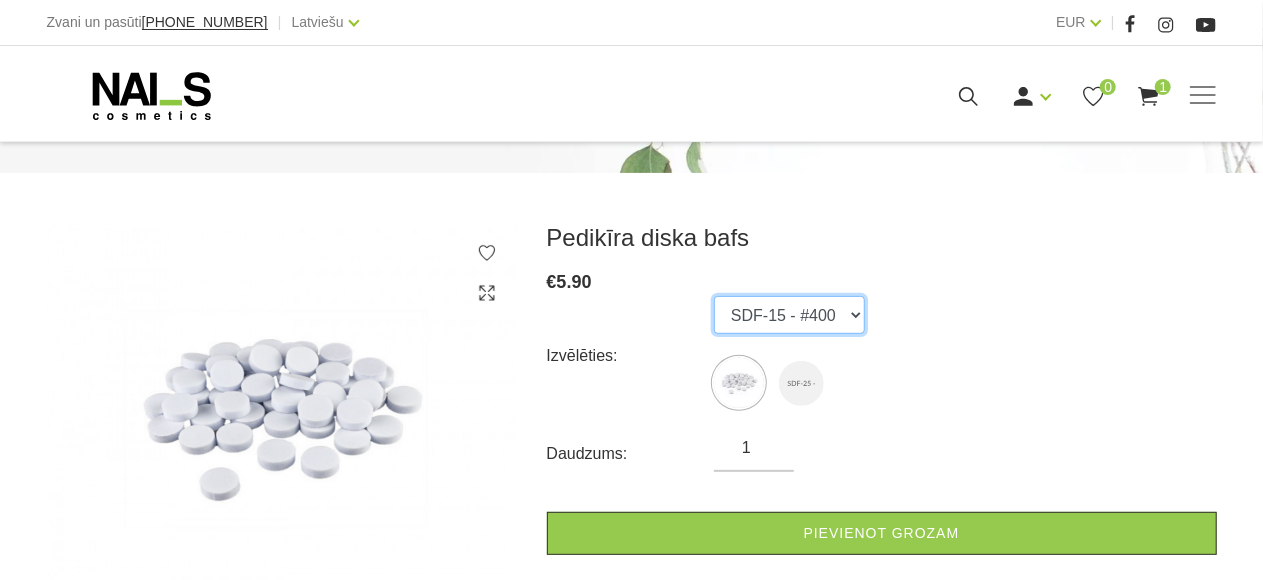 click on "SDF-15 - #400 SDF-25 - #400" at bounding box center [789, 315] 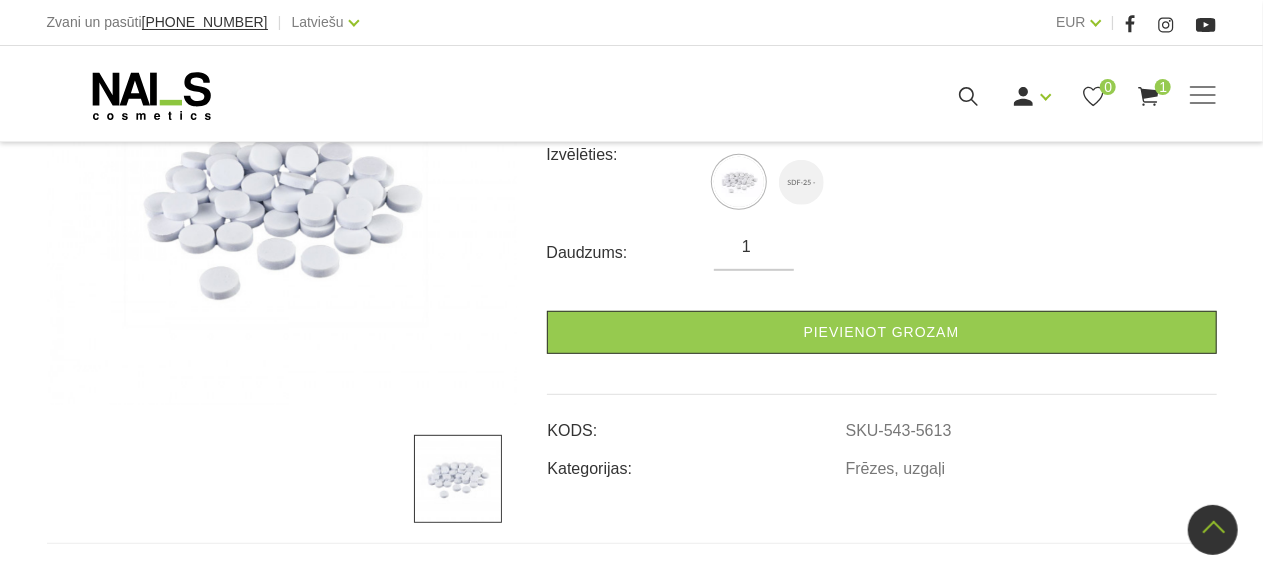 scroll, scrollTop: 400, scrollLeft: 0, axis: vertical 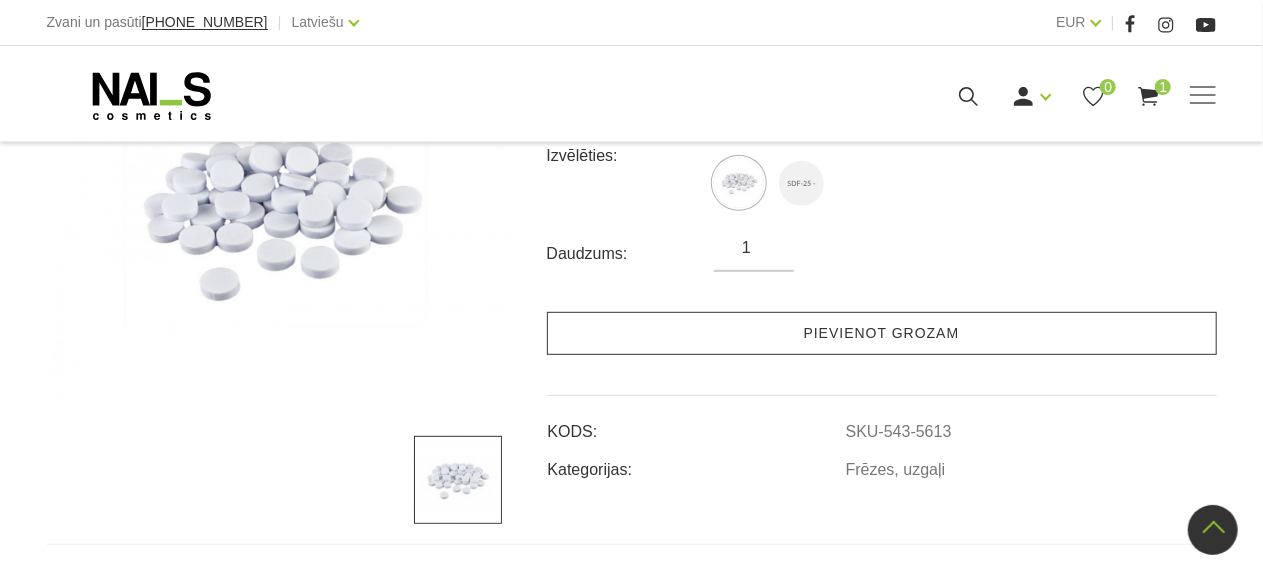 click on "Pievienot grozam" at bounding box center [882, 333] 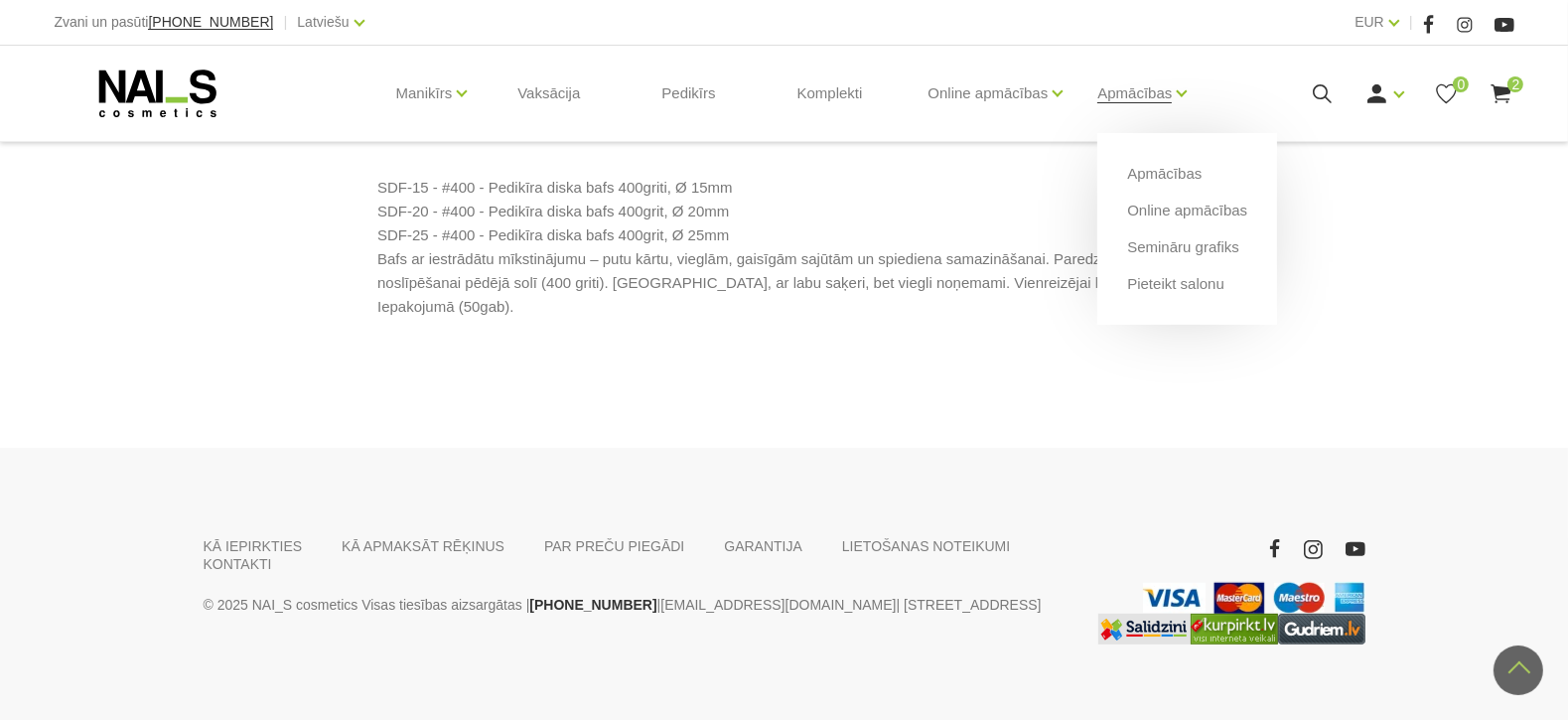 scroll, scrollTop: 999, scrollLeft: 0, axis: vertical 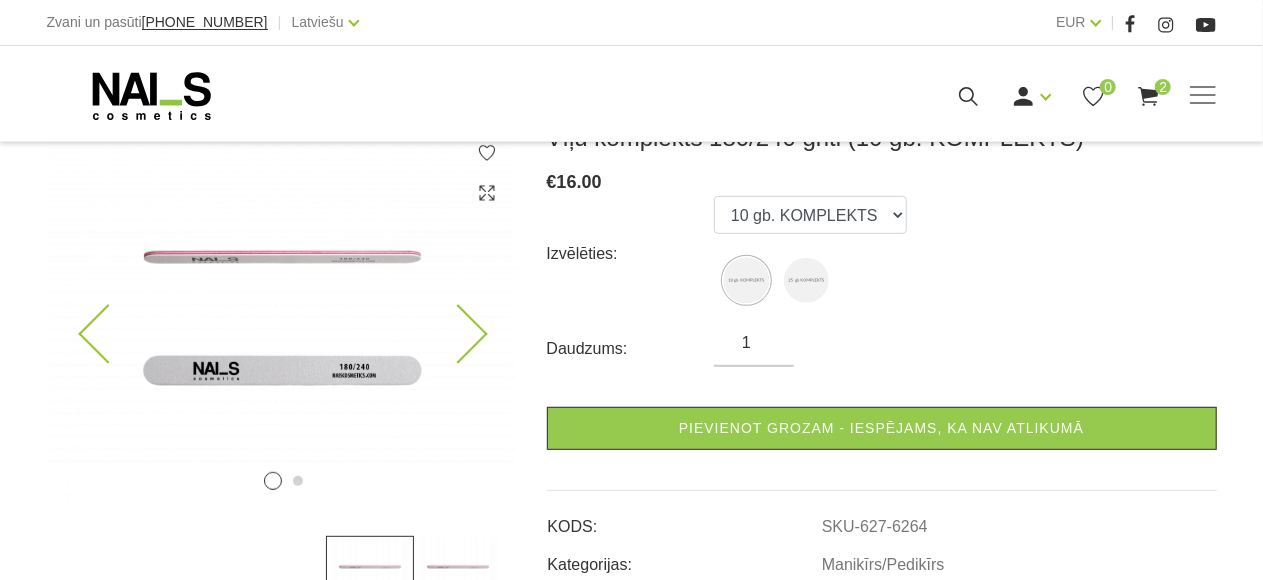 click at bounding box center (282, 314) 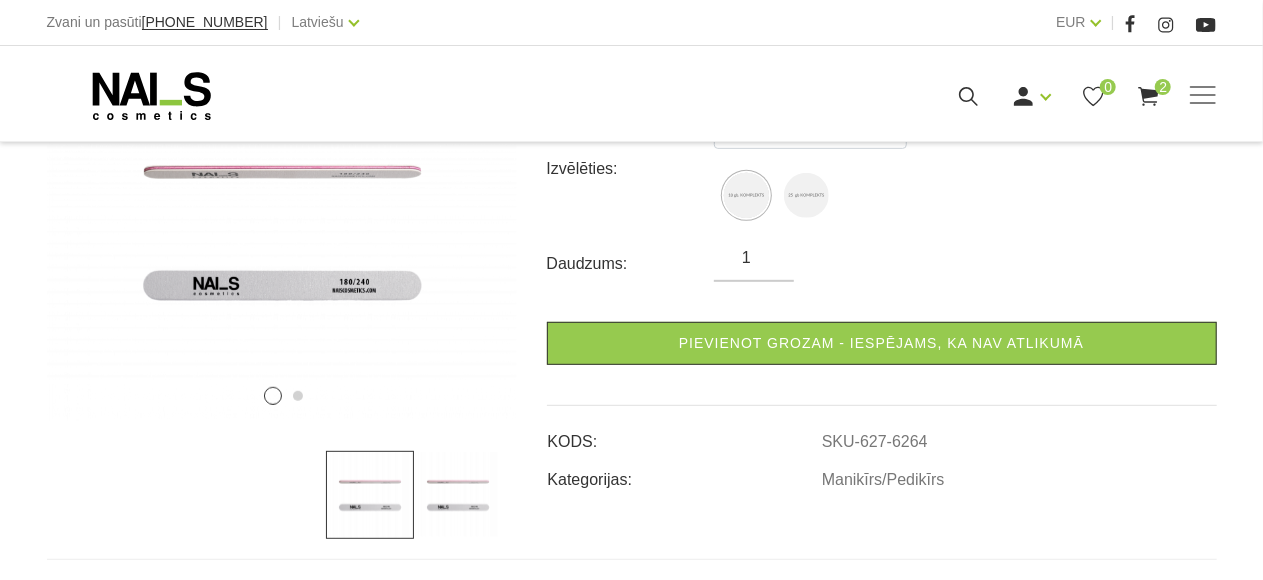 scroll, scrollTop: 500, scrollLeft: 0, axis: vertical 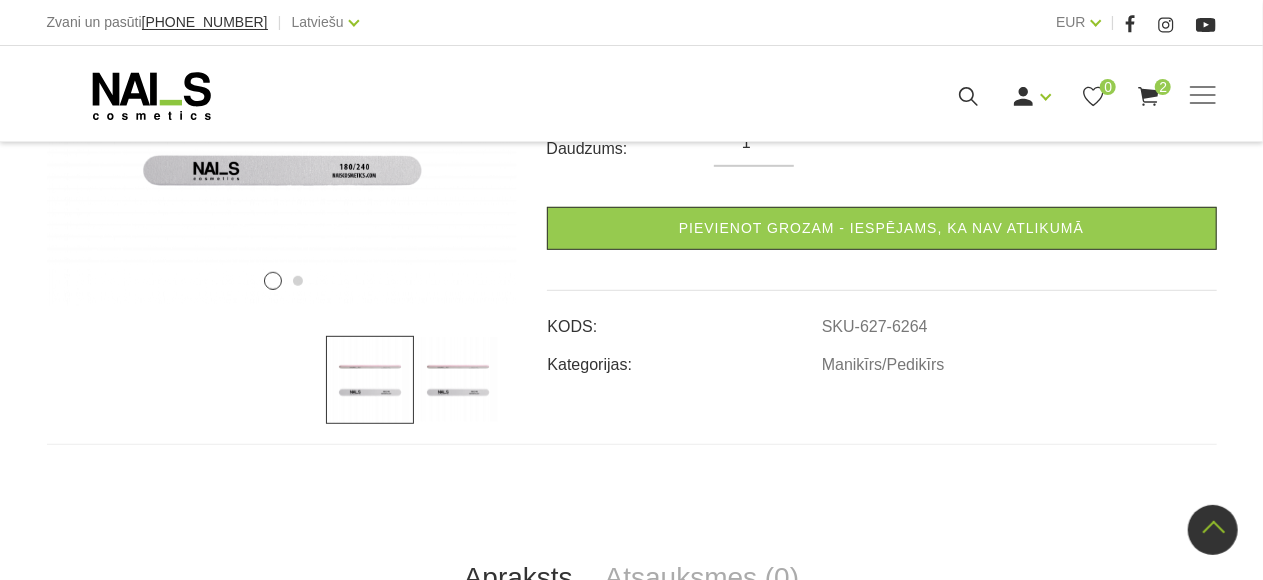 click at bounding box center (458, 380) 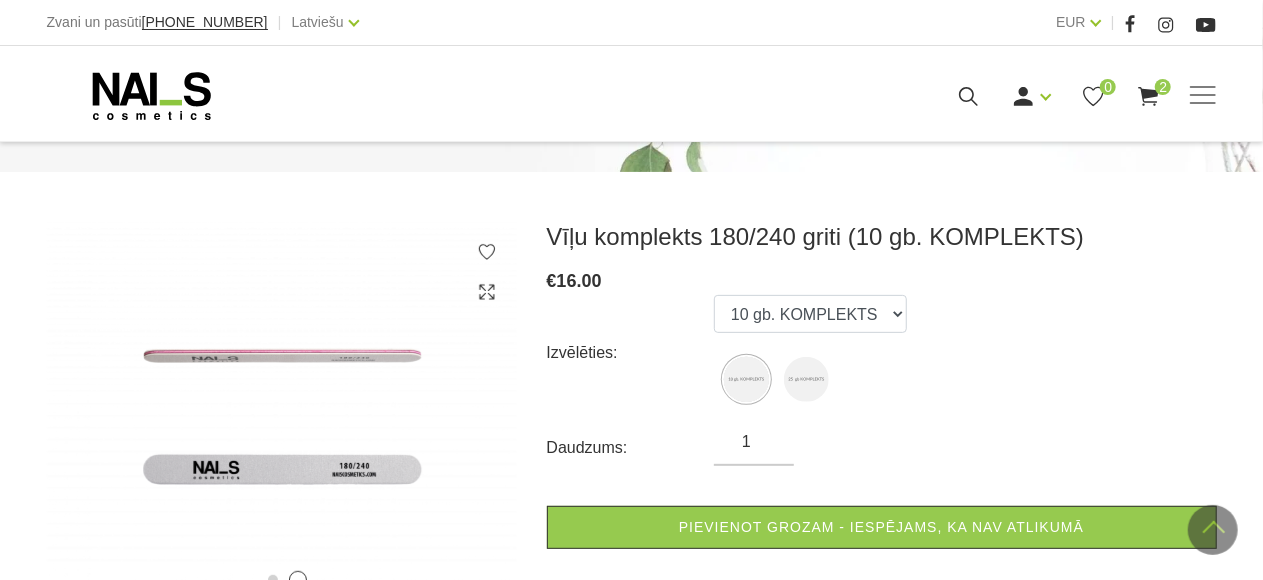 scroll, scrollTop: 200, scrollLeft: 0, axis: vertical 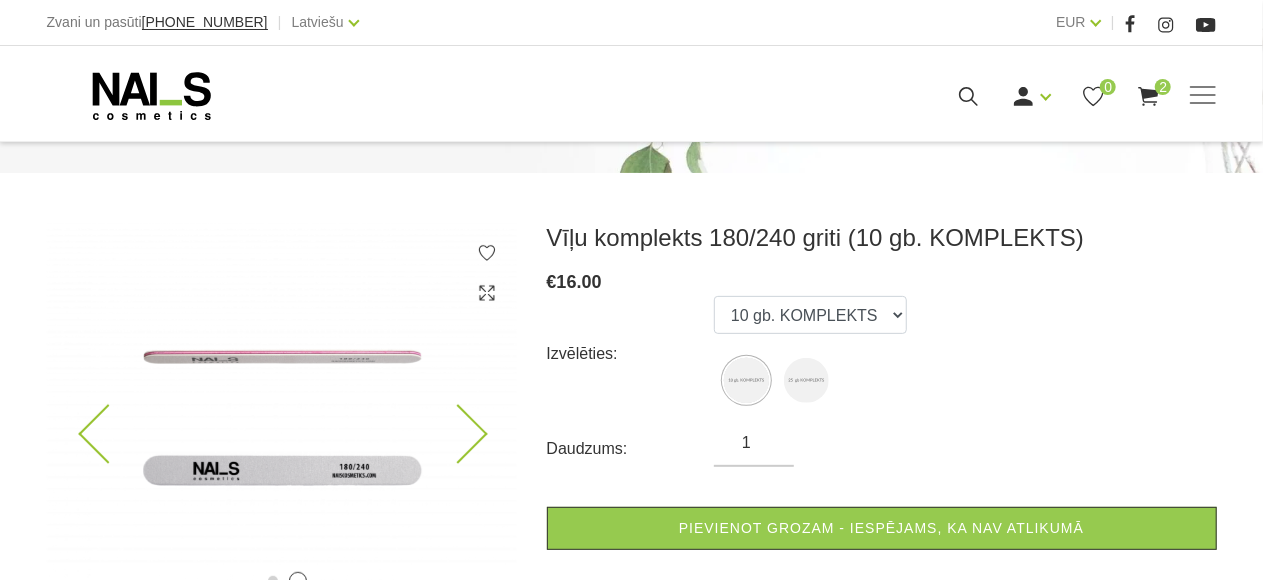 click at bounding box center [282, 414] 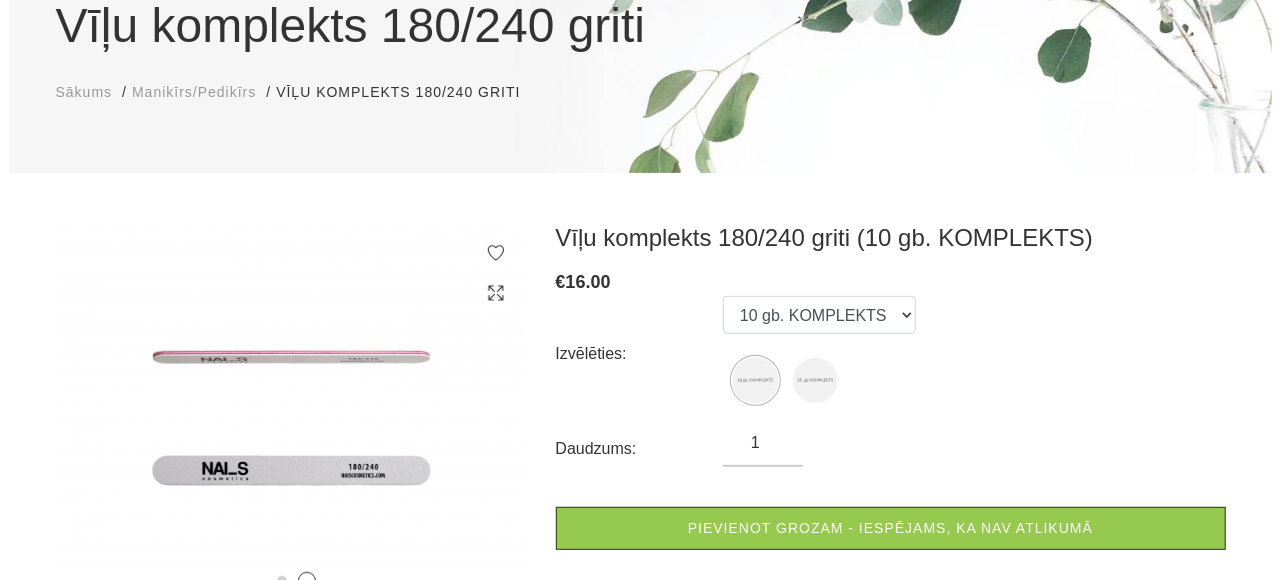 scroll, scrollTop: 0, scrollLeft: 0, axis: both 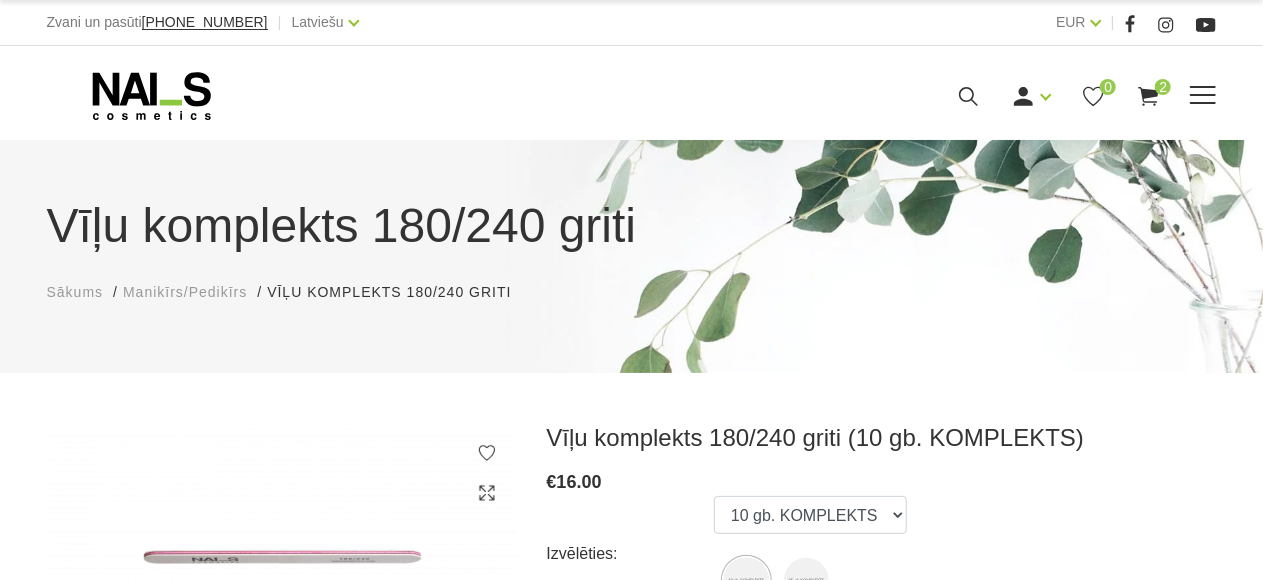 click 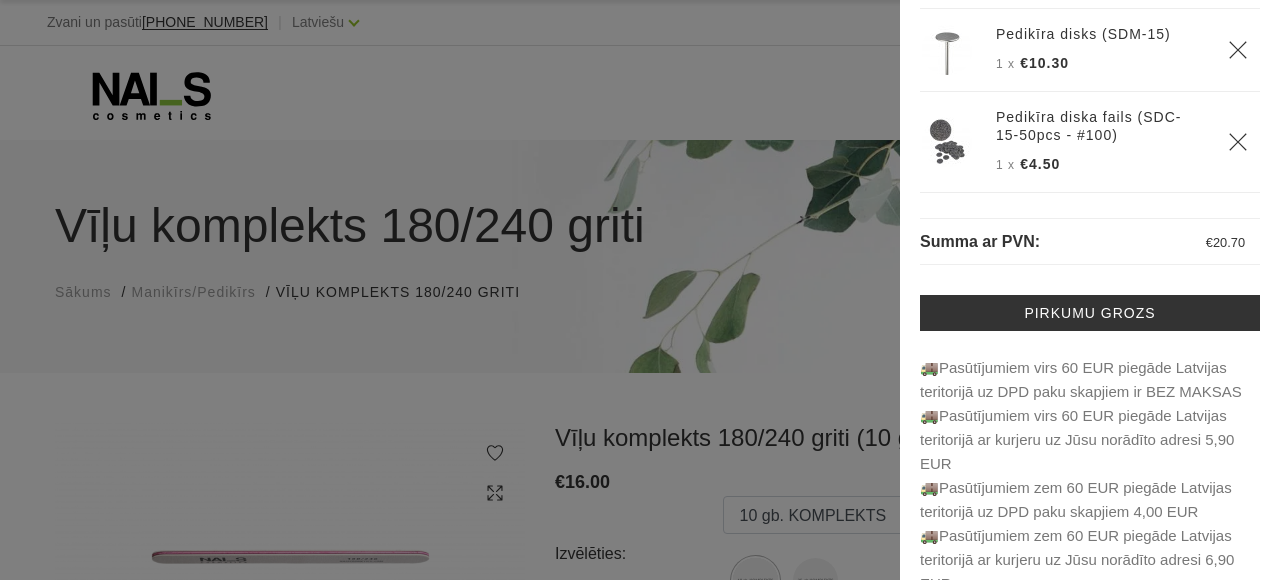 scroll, scrollTop: 198, scrollLeft: 0, axis: vertical 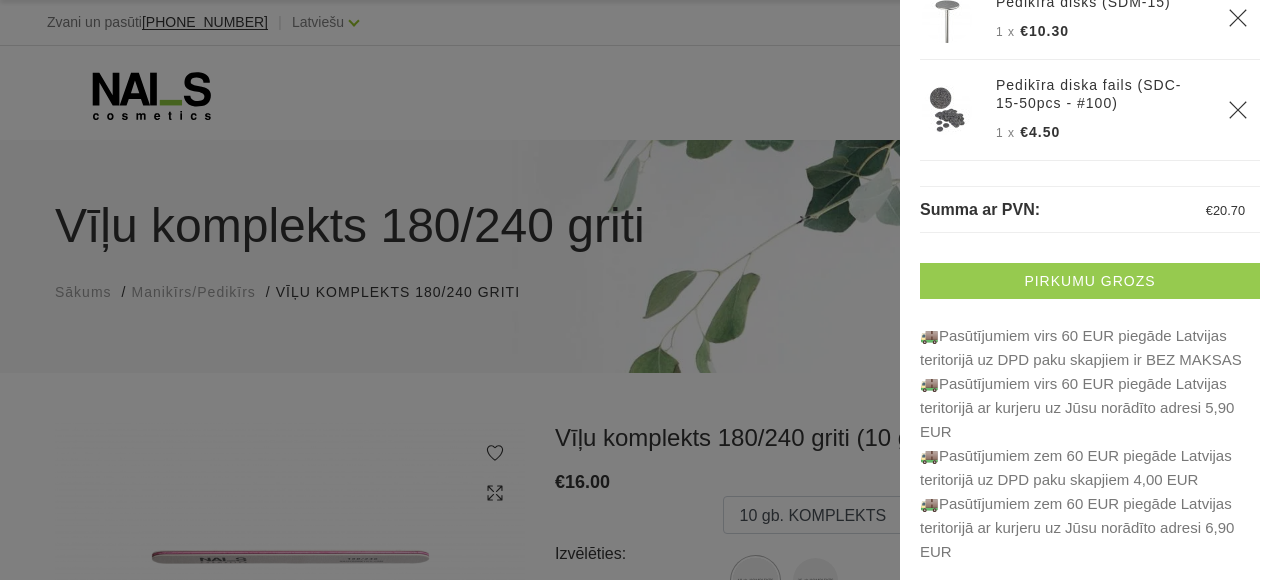 click on "Pirkumu grozs" at bounding box center (1090, 281) 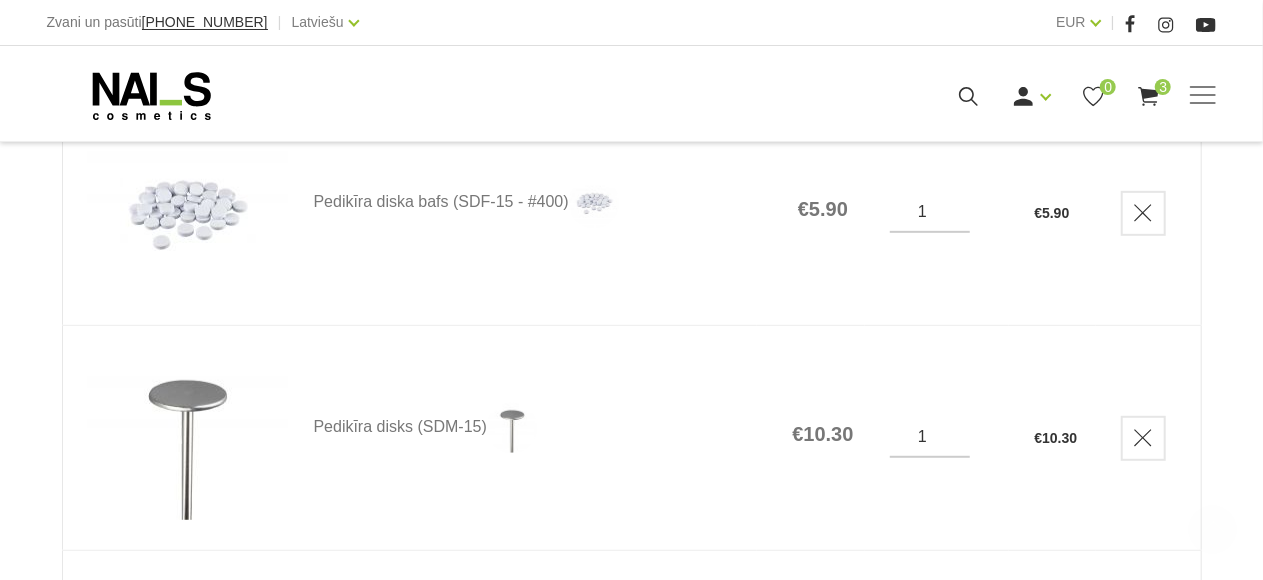 scroll, scrollTop: 400, scrollLeft: 0, axis: vertical 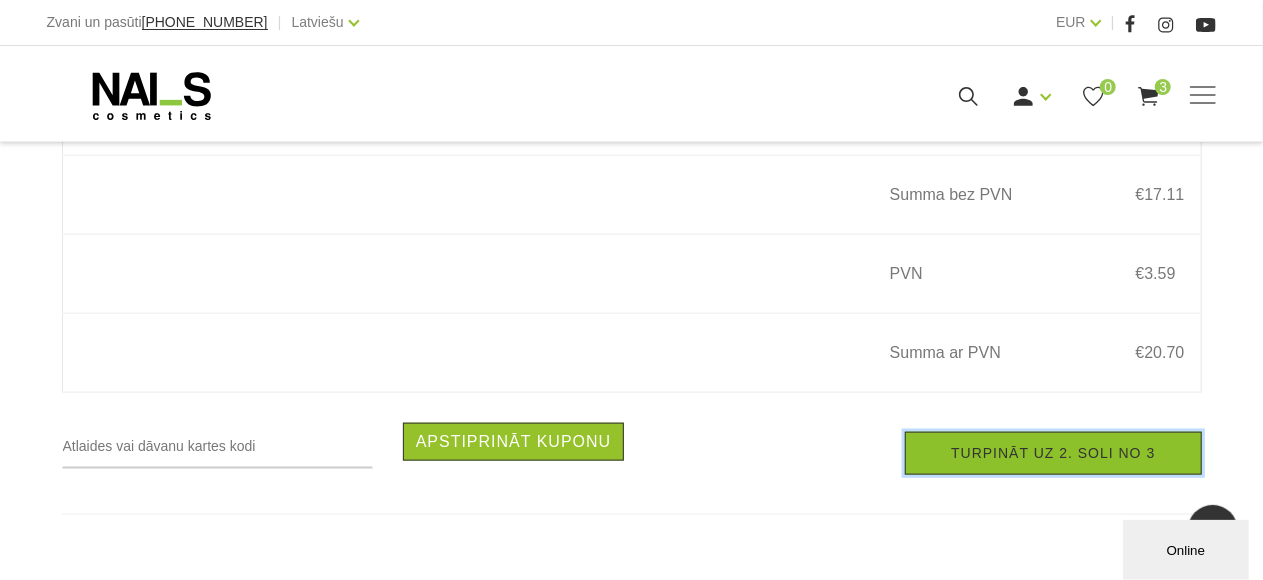 click on "Turpināt uz 2. soli no 3" at bounding box center [1053, 453] 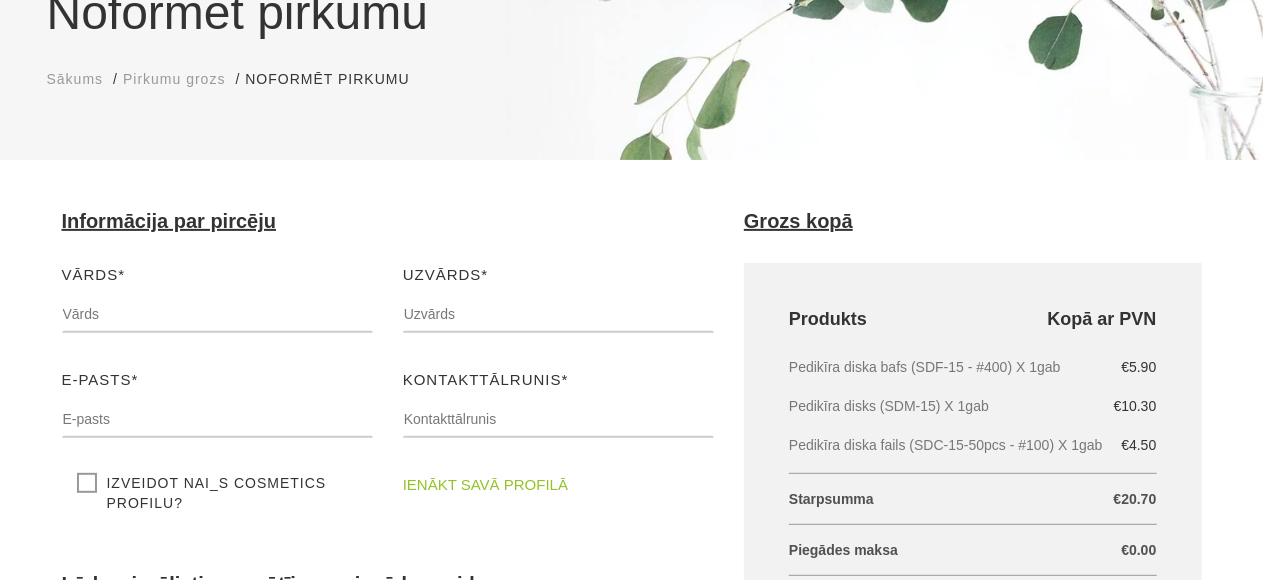 scroll, scrollTop: 300, scrollLeft: 0, axis: vertical 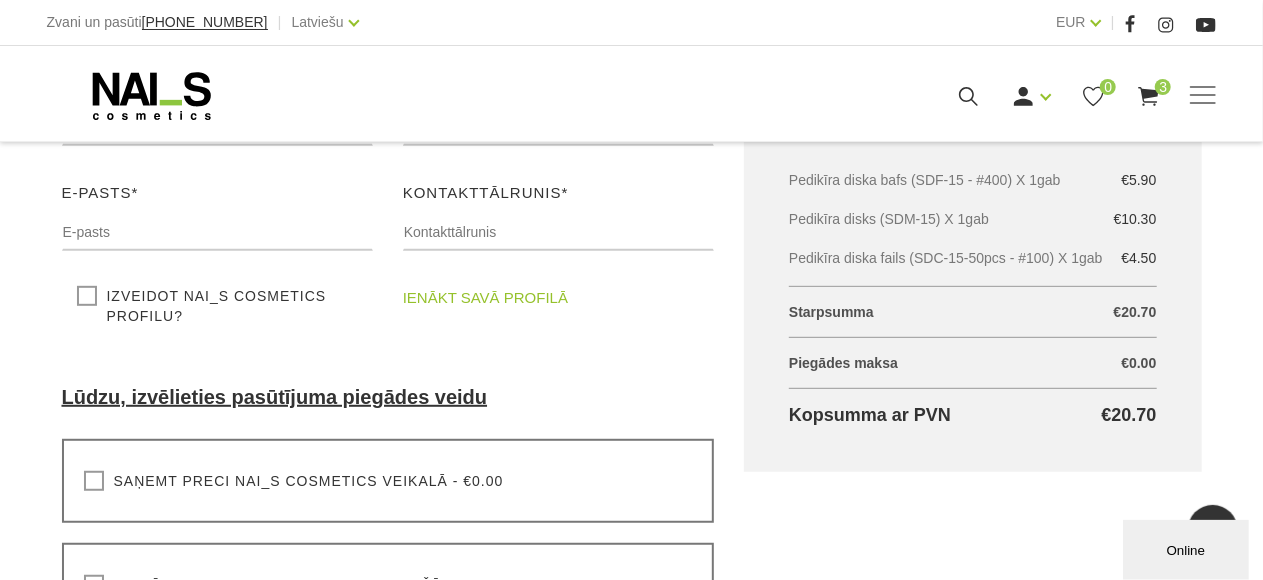 click on "Saņemt preci NAI_S cosmetics veikalā - €0.00" at bounding box center (294, 481) 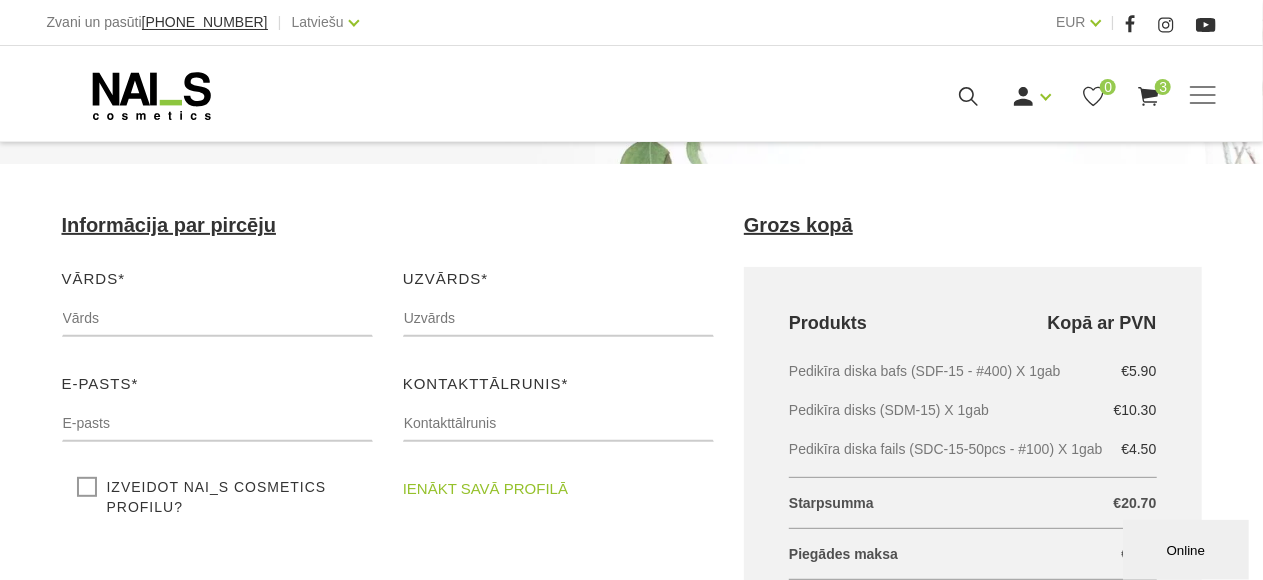 scroll, scrollTop: 200, scrollLeft: 0, axis: vertical 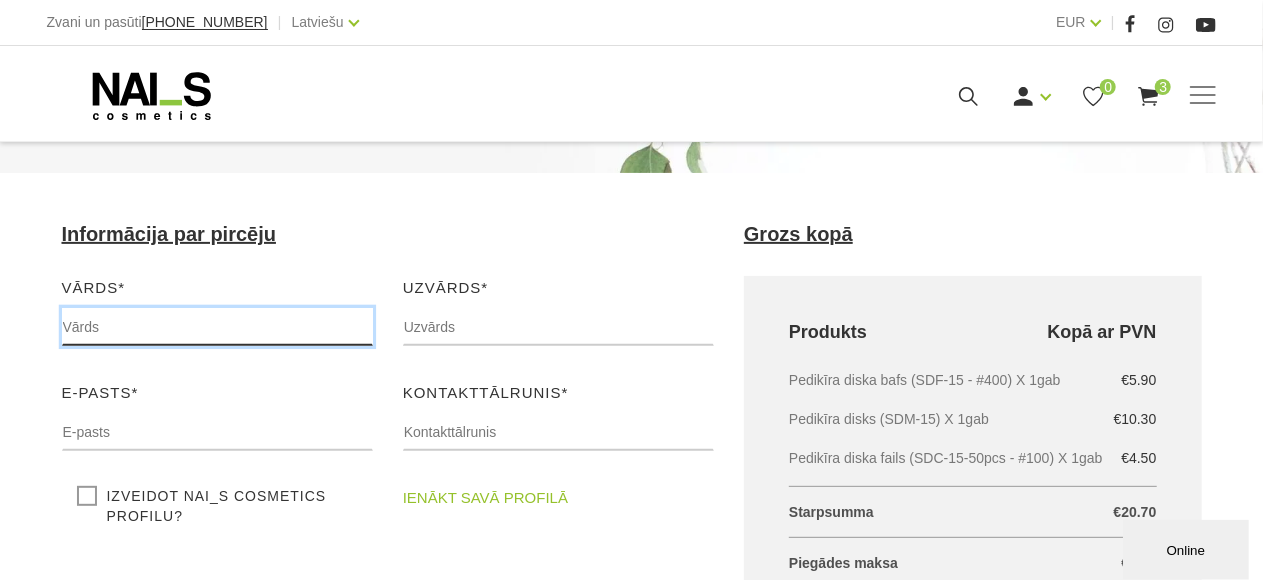 click at bounding box center (217, 327) 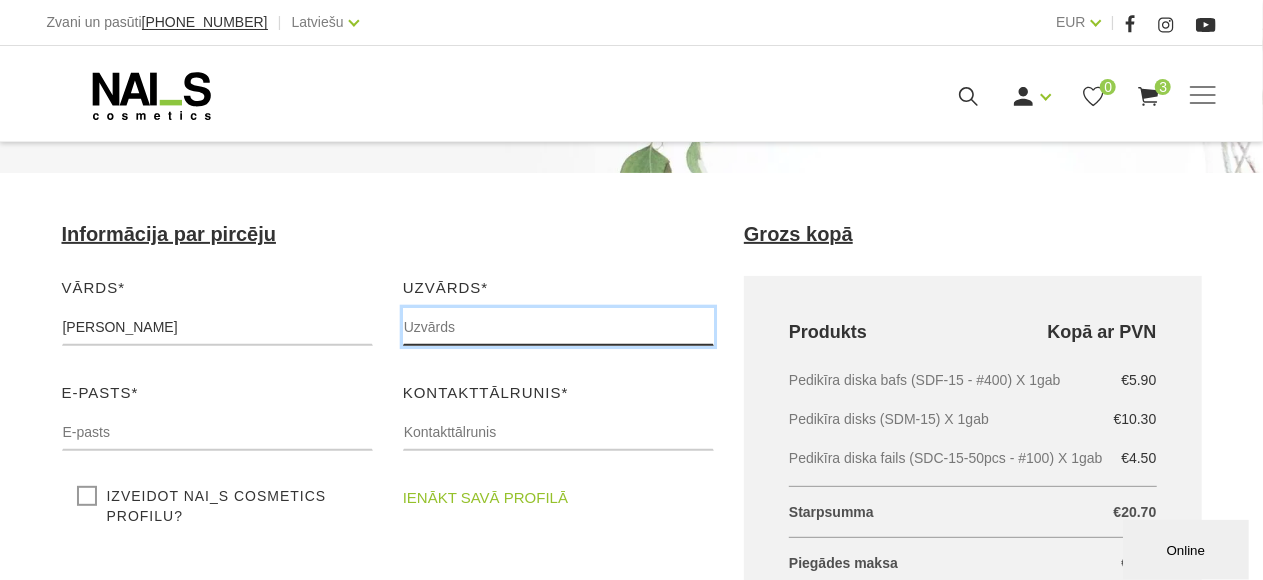 click at bounding box center (558, 327) 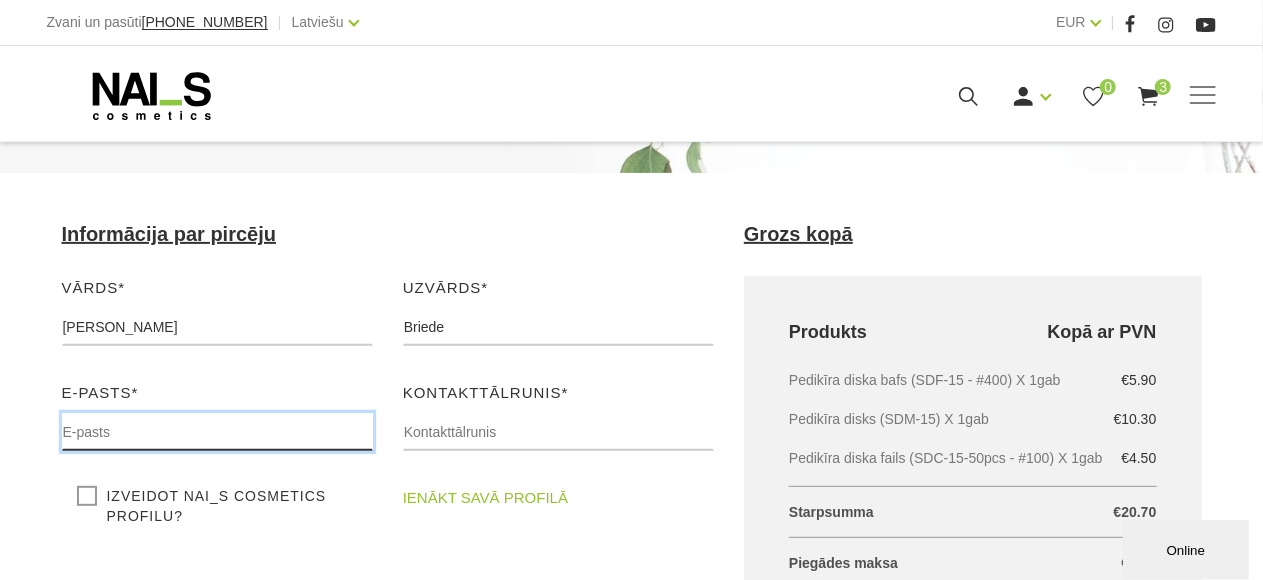 click at bounding box center (217, 432) 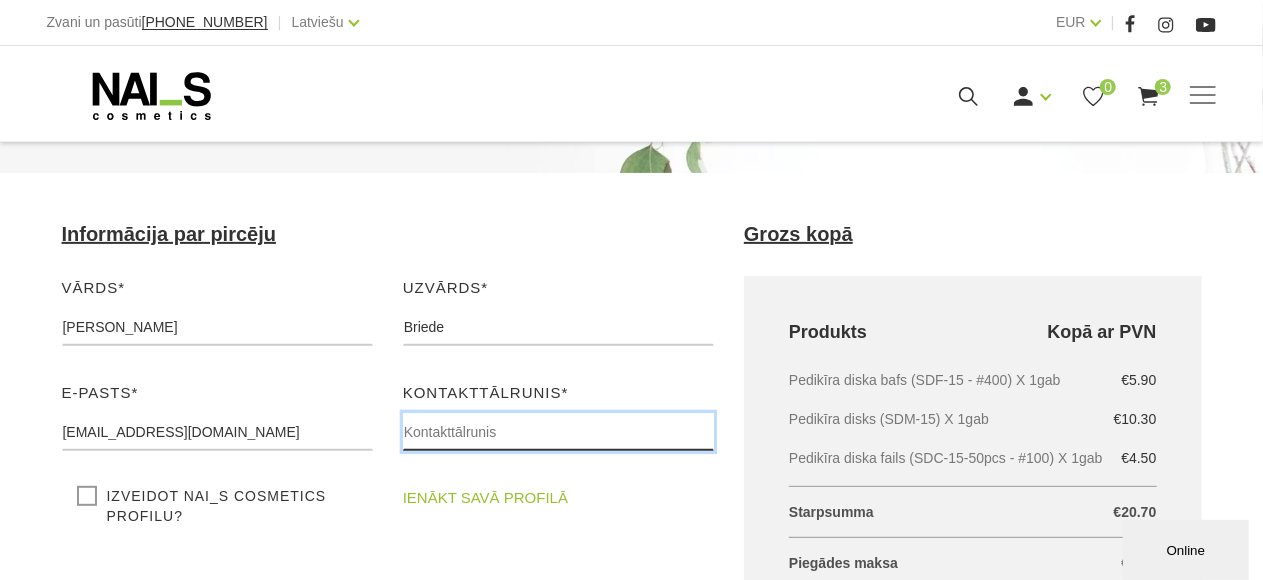 click at bounding box center [558, 432] 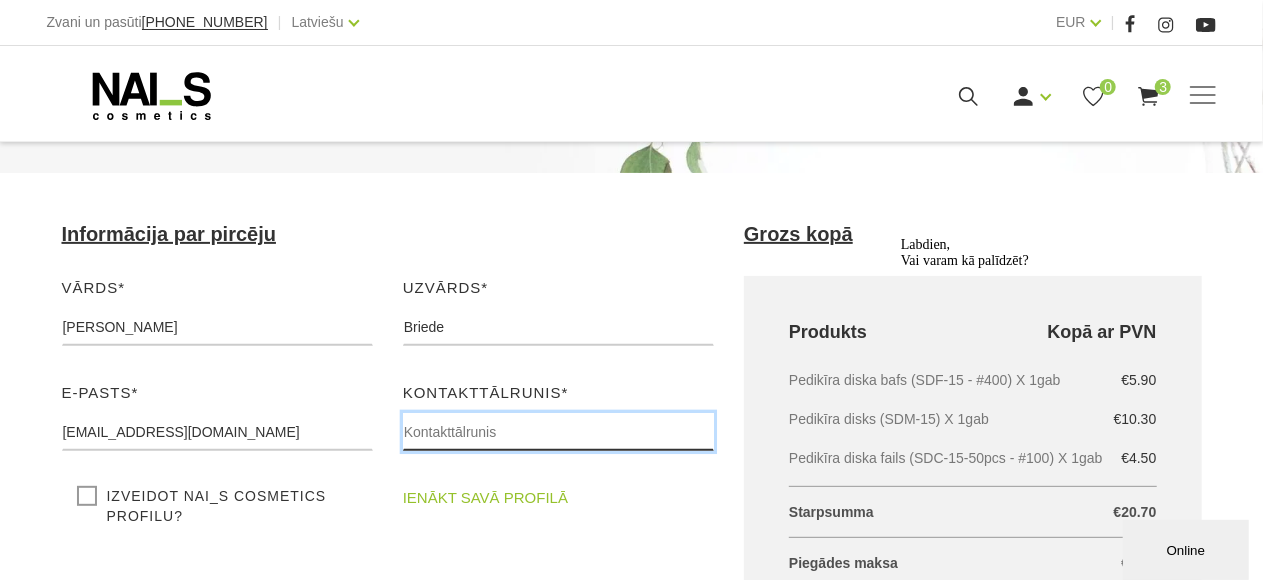 click at bounding box center [558, 432] 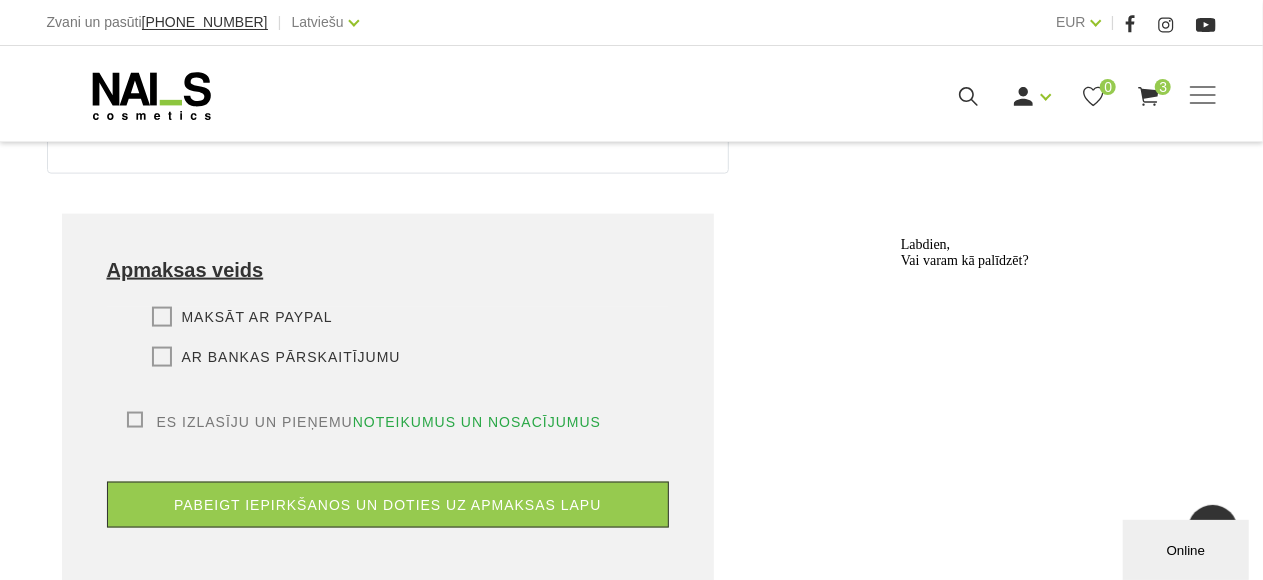 scroll, scrollTop: 1300, scrollLeft: 0, axis: vertical 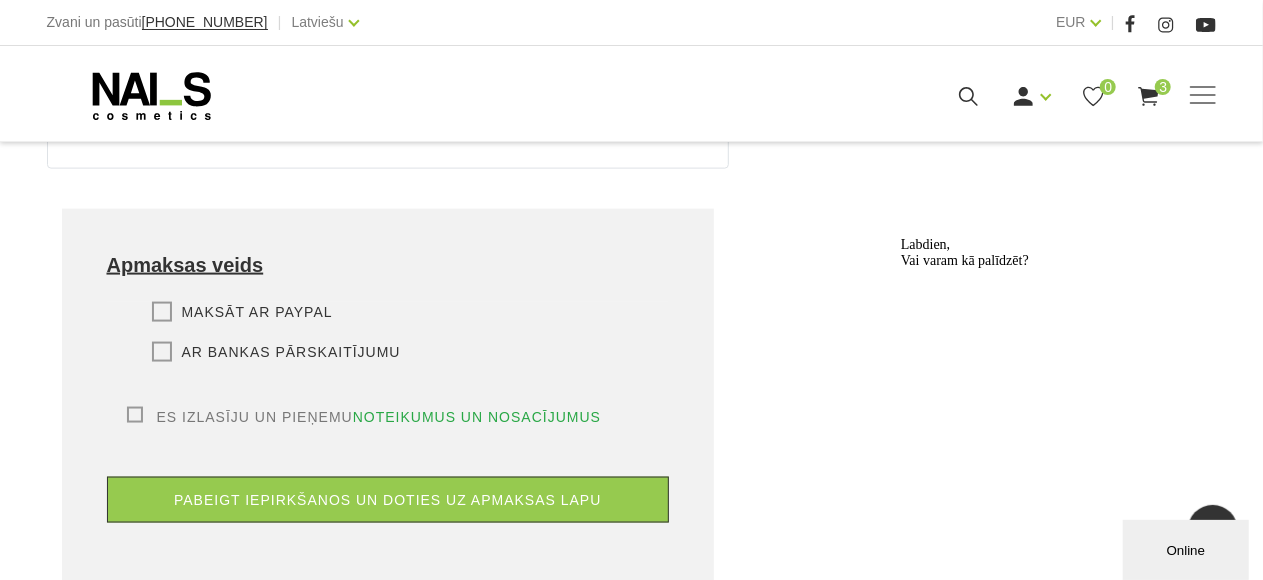 click on "Es izlasīju un pieņemu  noteikumus un nosacījumus
Lai veiktu pasūtījumu, jums ir jālasa un jāpiekrīt mūsu noteikumiem un nosacījumiem." at bounding box center (388, 417) 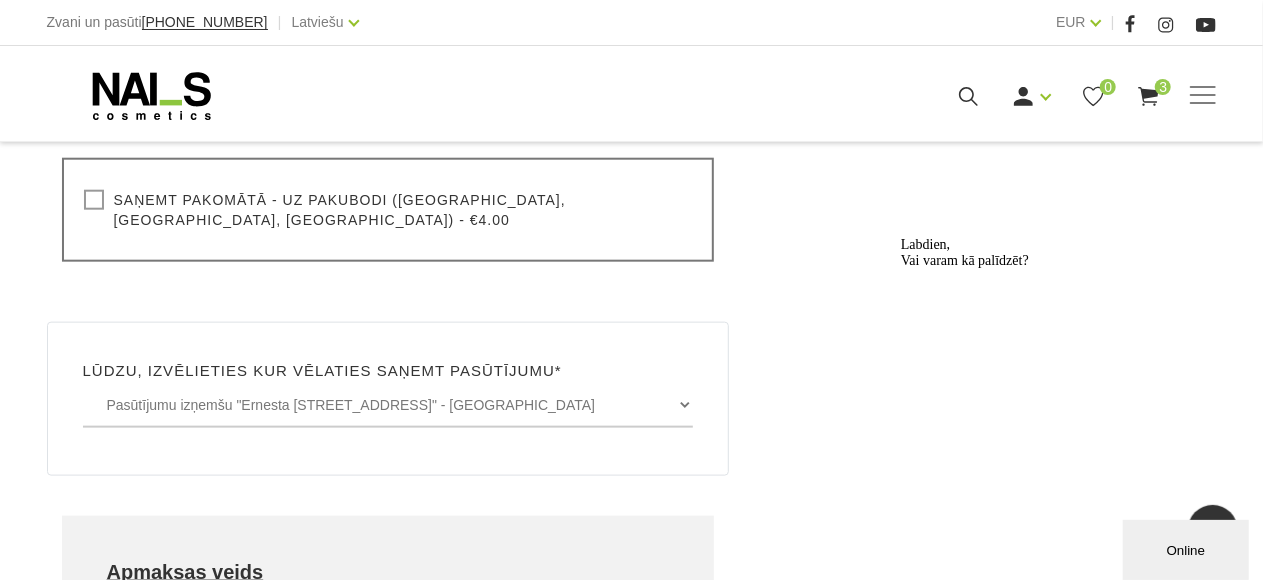 scroll, scrollTop: 900, scrollLeft: 0, axis: vertical 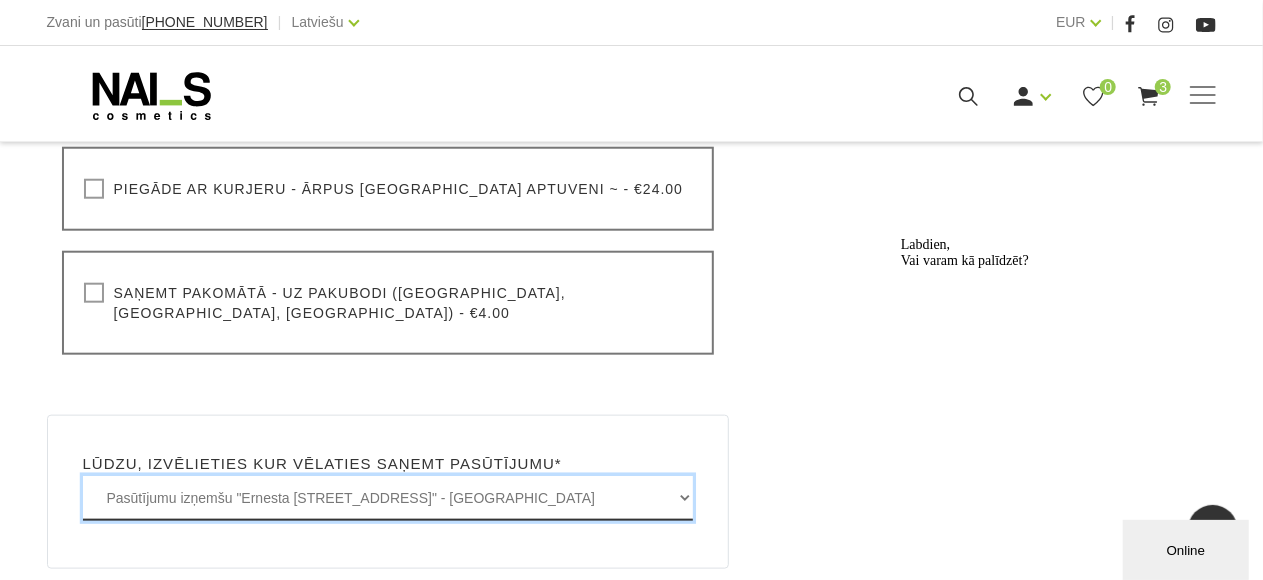 click on "Pasūtījumu izņemšu "Ernesta Birznieka-Upīša iela 20A, Rīgā" - BEZMAKSAS
Pasūtījumu izņemšu "Graudu iela 45, Liepājā" - BEZMAKSAS
Pasūtījumu izņemšu "Rīgas iela 29, Valmierā" - BEZMAKSAS
Pasūtījumu izņemšu "Lielā iela 15, Jelgavā" - BEZMAKSAS
Pasūtījumu izņemšu "Atbrīvošanas aleja 103-3, Rēzeknē" - BEZMAKSAS
Pasūtījumu izņemšu "Draudzības aleja 9, Jēkabpilī" - BEZMAKSAS
Pasūtījumu izņemšu "Saules iela 19, Daugavpilī" - BEZMAKSAS" at bounding box center [388, 498] 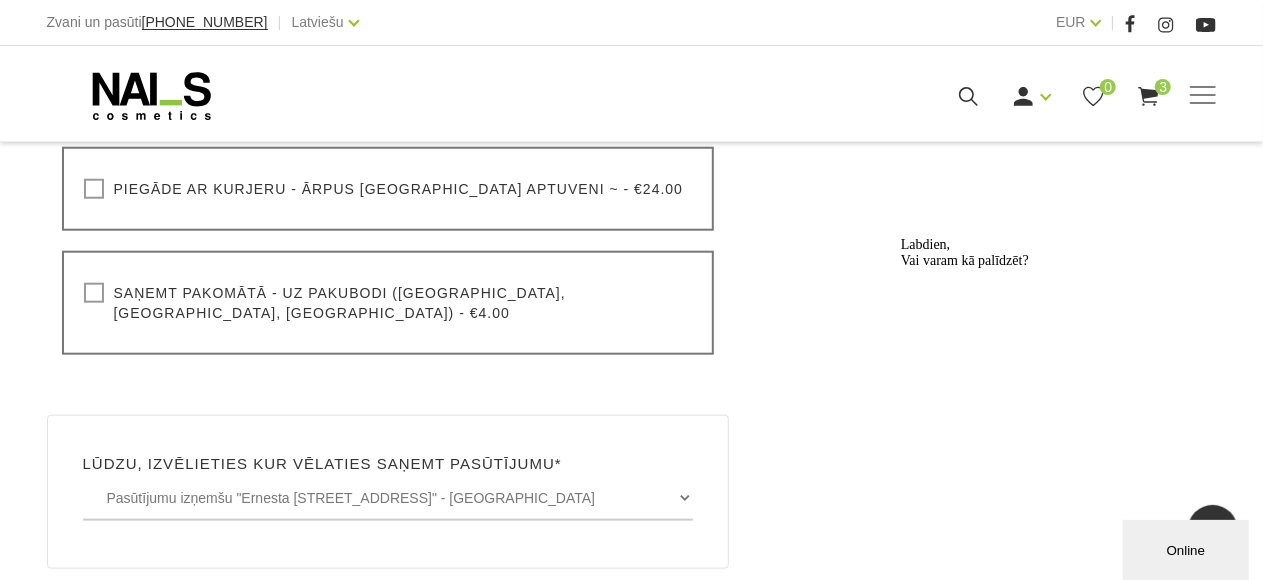 click on "Grozs kopā Produkts  Kopā ar PVN Pedikīra diska bafs (SDF-15 - #400) X 1gab  €5.90 Pedikīra disks (SDM-15) X 1gab  €10.30 Pedikīra diska fails (SDC-15-50pcs - #100) X 1gab  €4.50 Starpsumma
20.70 € Piegādes maksa
0.00 € 0.00 € Kopsumma ar PVN
20.70 €" at bounding box center [973, 263] 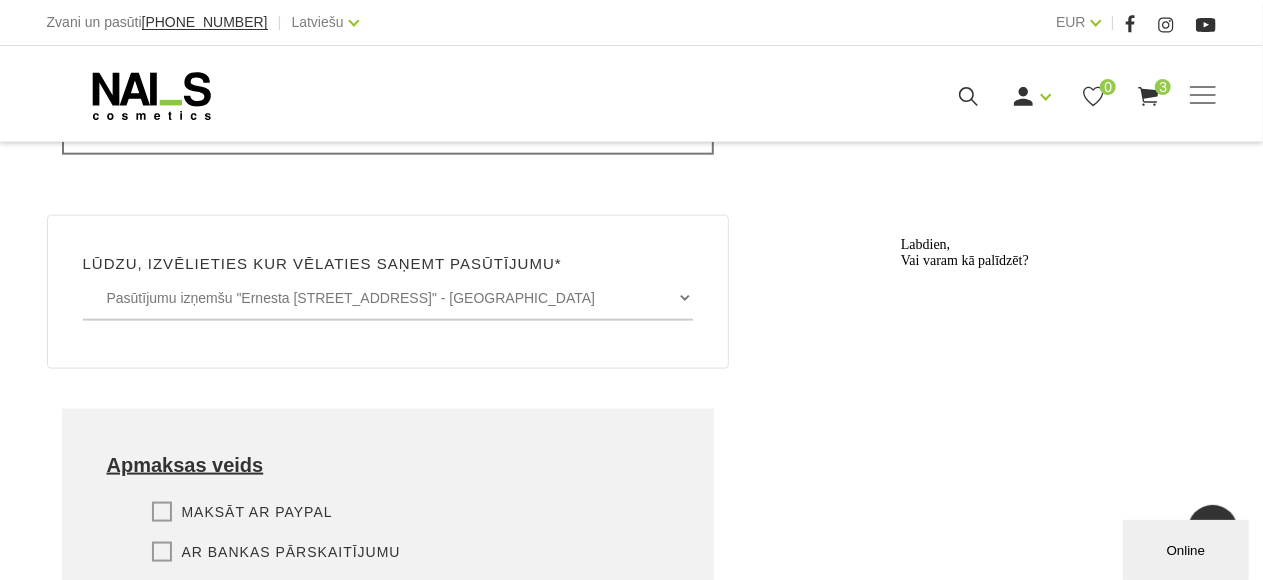 scroll, scrollTop: 1300, scrollLeft: 0, axis: vertical 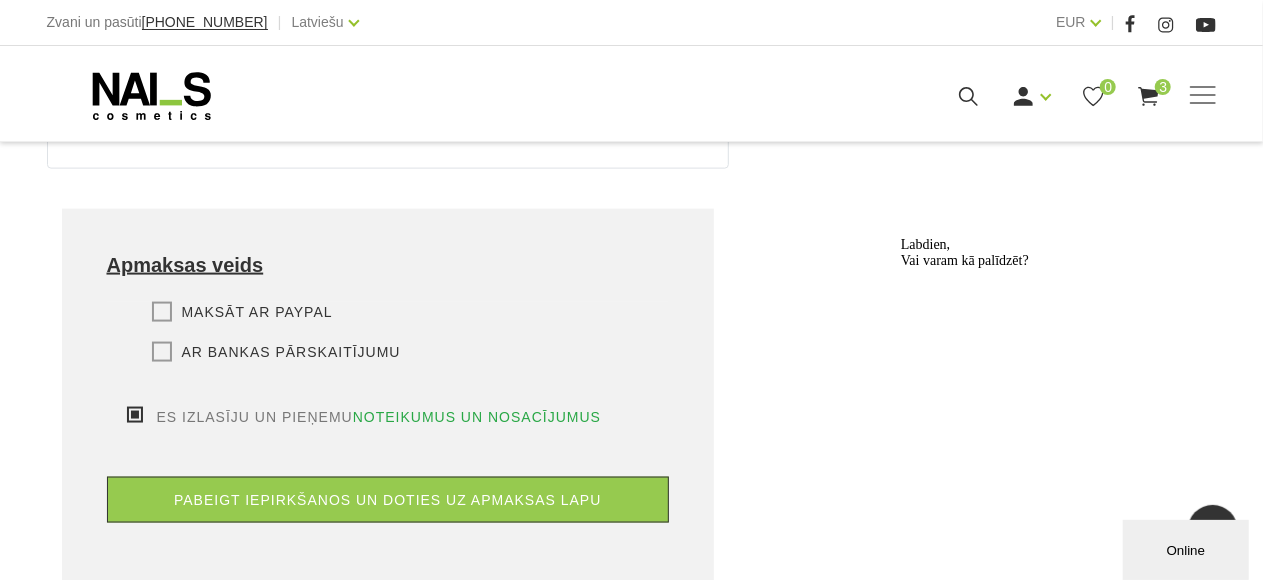 click on "Ar bankas pārskaitījumu" at bounding box center [276, 352] 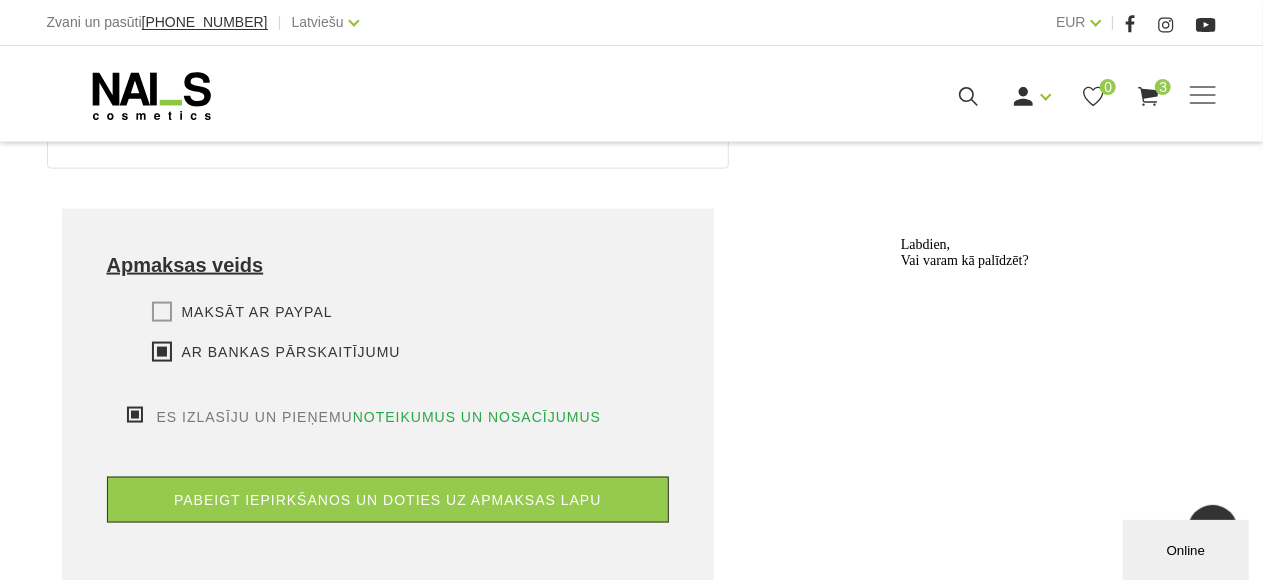 click on "Maksāt ar PayPal" at bounding box center (242, 312) 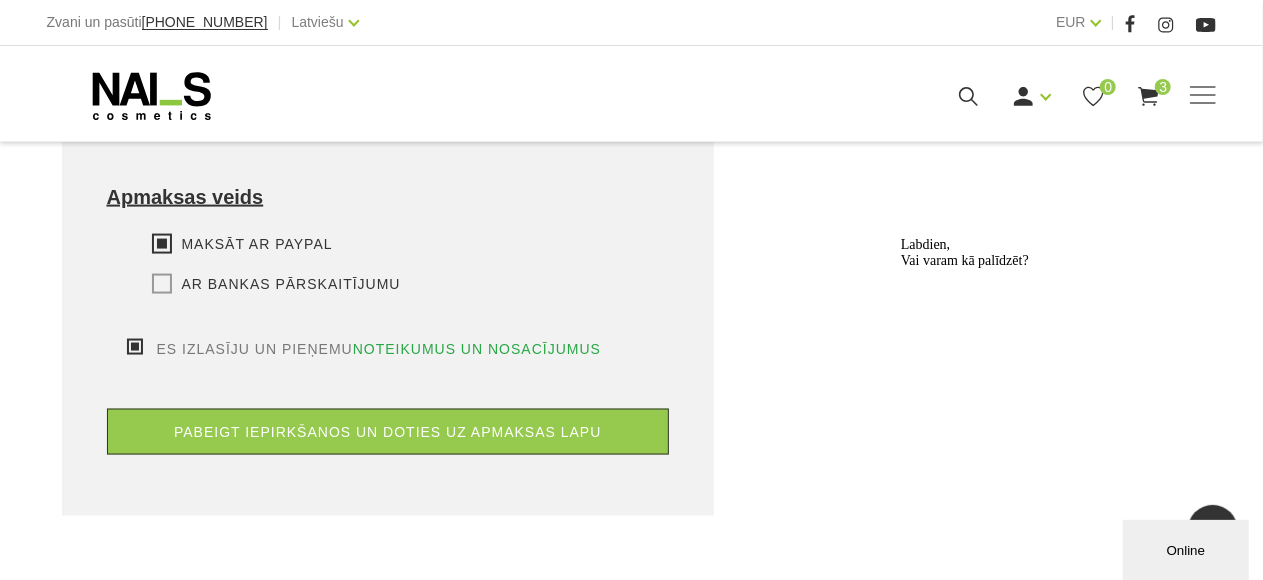 scroll, scrollTop: 1400, scrollLeft: 0, axis: vertical 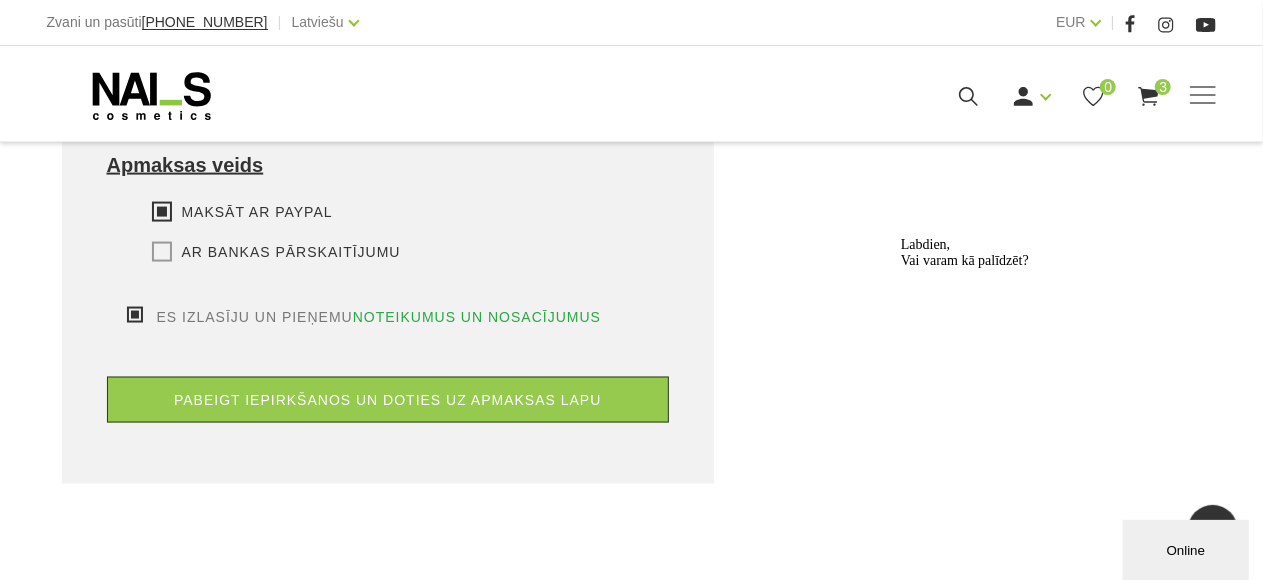 click on "Maksāt ar PayPal
Lūdzu, izvēlieties apmaksas veidu
Rēķina apmaksa caur PayPal pēc iepirkšanās pabeigšanas
Ar bankas pārskaitījumu
Lūdzu, izvēlieties apmaksas veidu
Pēc pasūtījuma norormēšanas, jūs varēsiet apmaksāt rēķinu caur internetbanku." at bounding box center [388, 254] 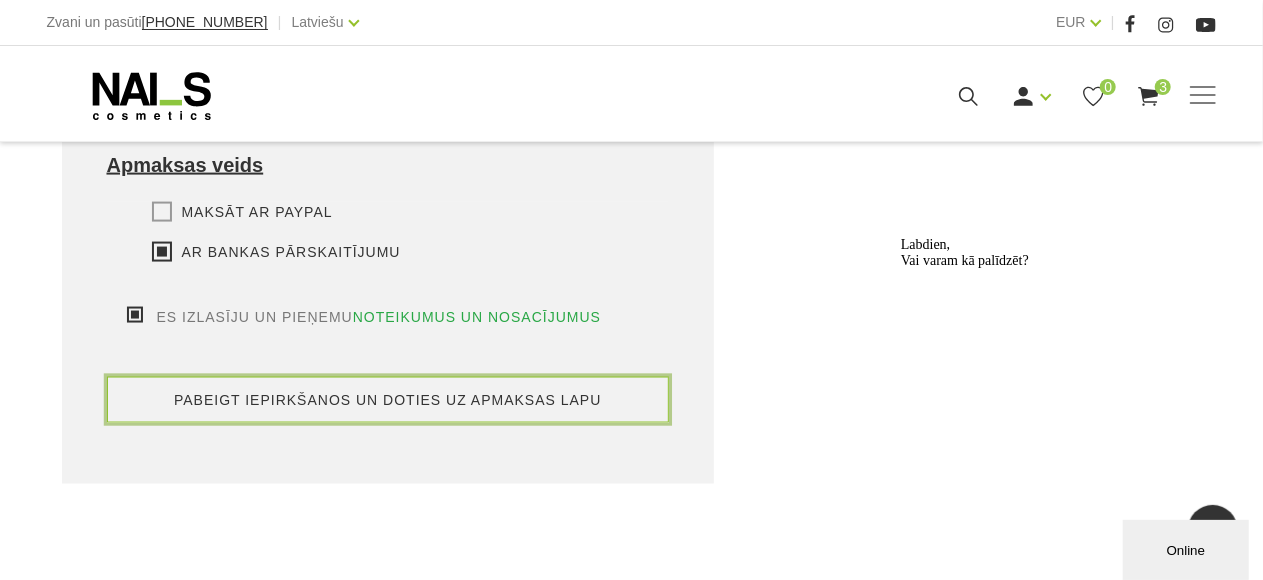 click on "pabeigt iepirkšanos un doties uz apmaksas lapu" at bounding box center (388, 400) 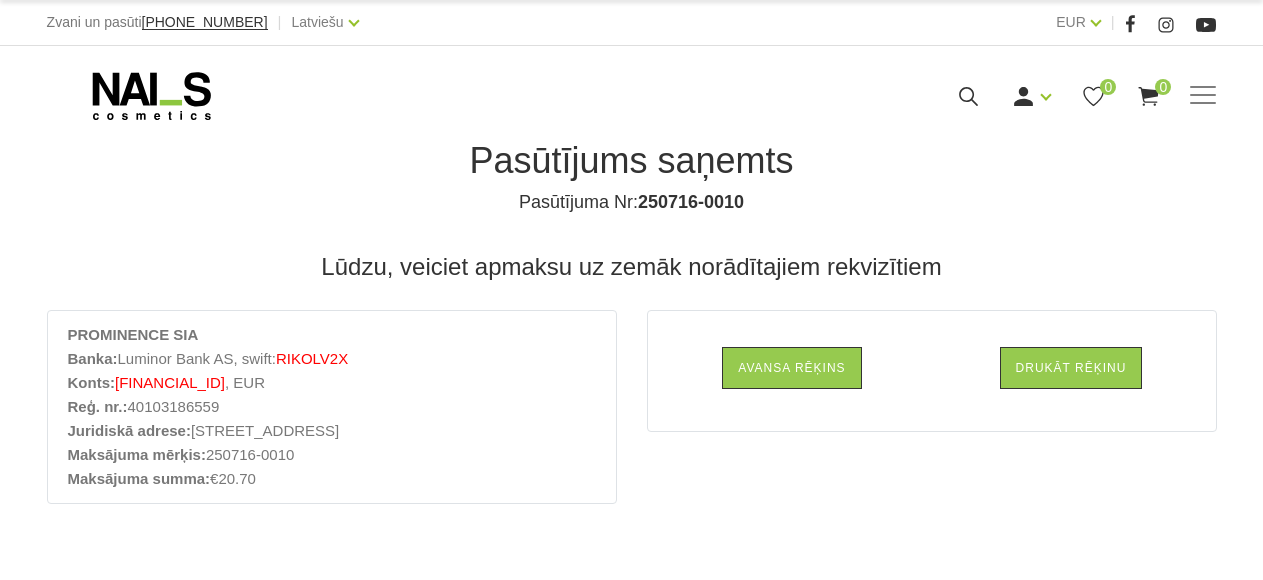 scroll, scrollTop: 100, scrollLeft: 0, axis: vertical 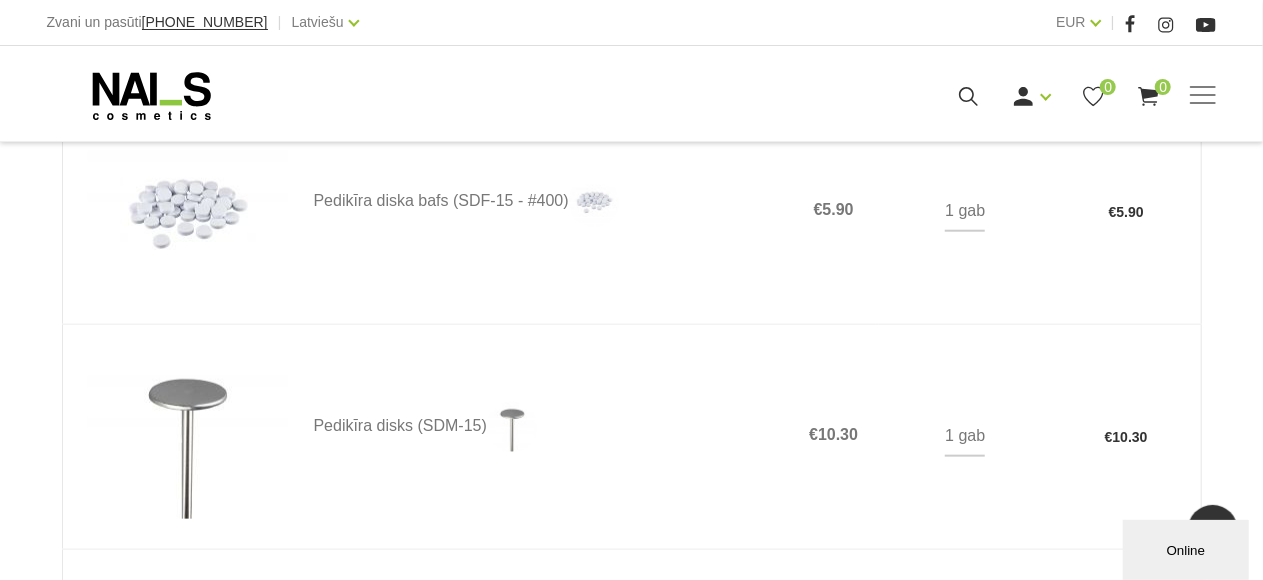 click on "Online" at bounding box center [1185, 549] 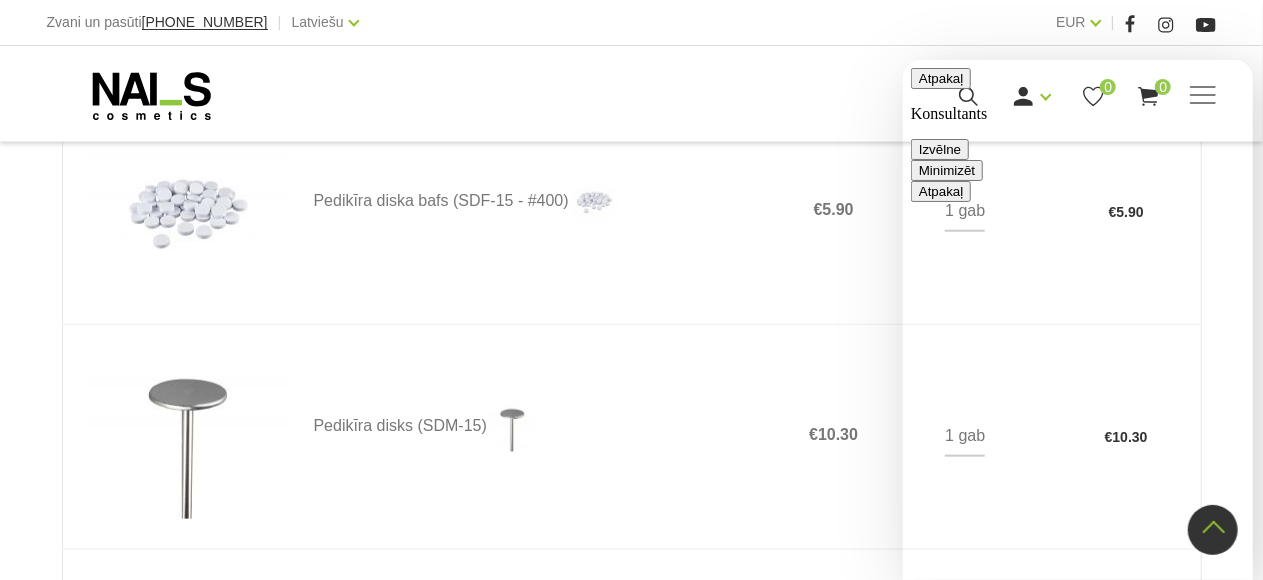 click at bounding box center (902, 59) 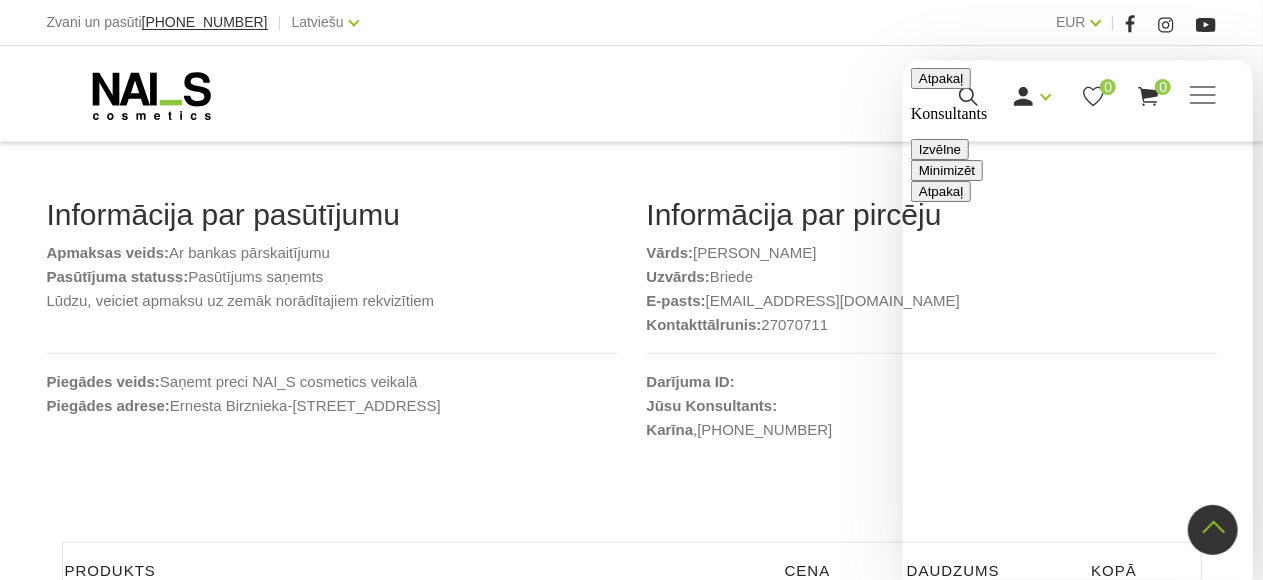 scroll, scrollTop: 0, scrollLeft: 0, axis: both 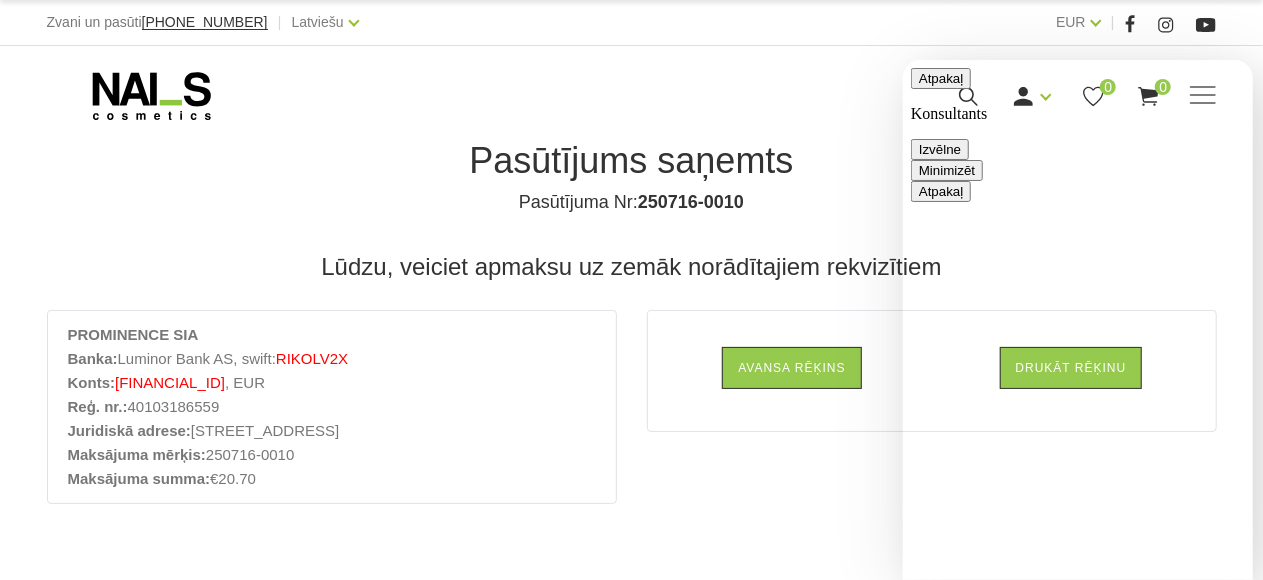 drag, startPoint x: 509, startPoint y: 203, endPoint x: 760, endPoint y: 202, distance: 251.002 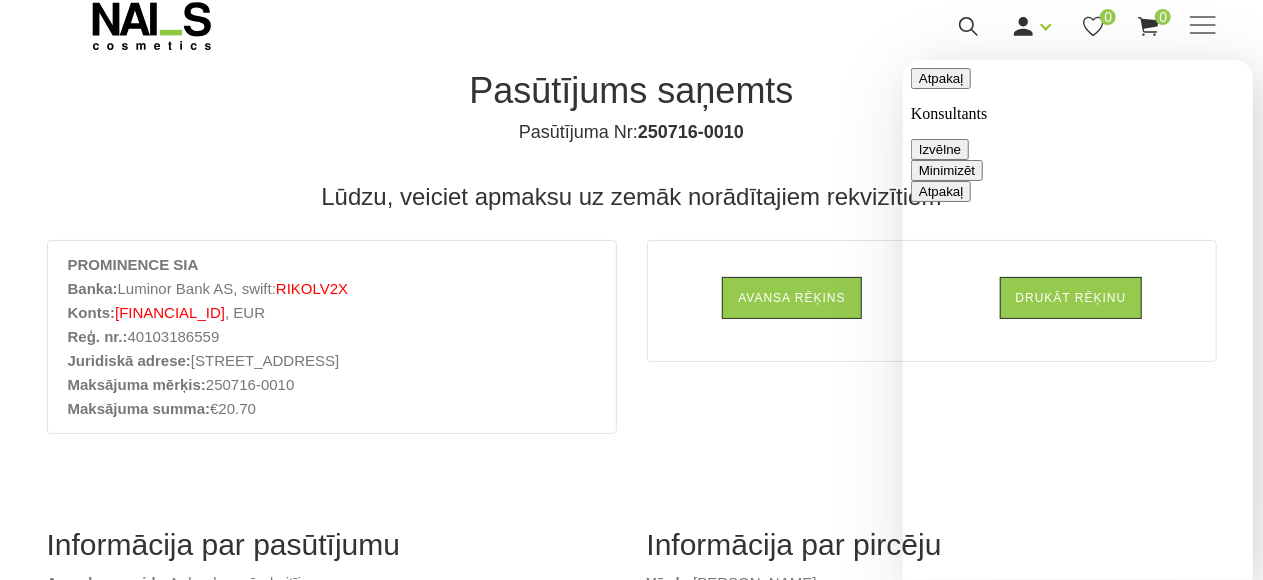 scroll, scrollTop: 100, scrollLeft: 0, axis: vertical 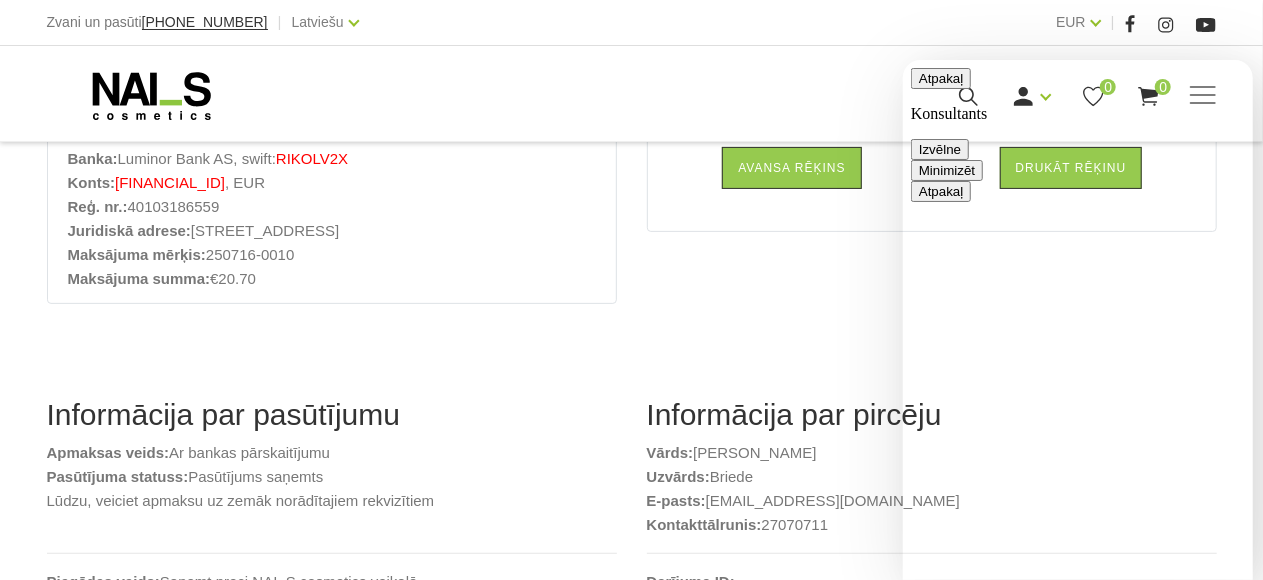 click on "Name" at bounding box center (1014, 1819) 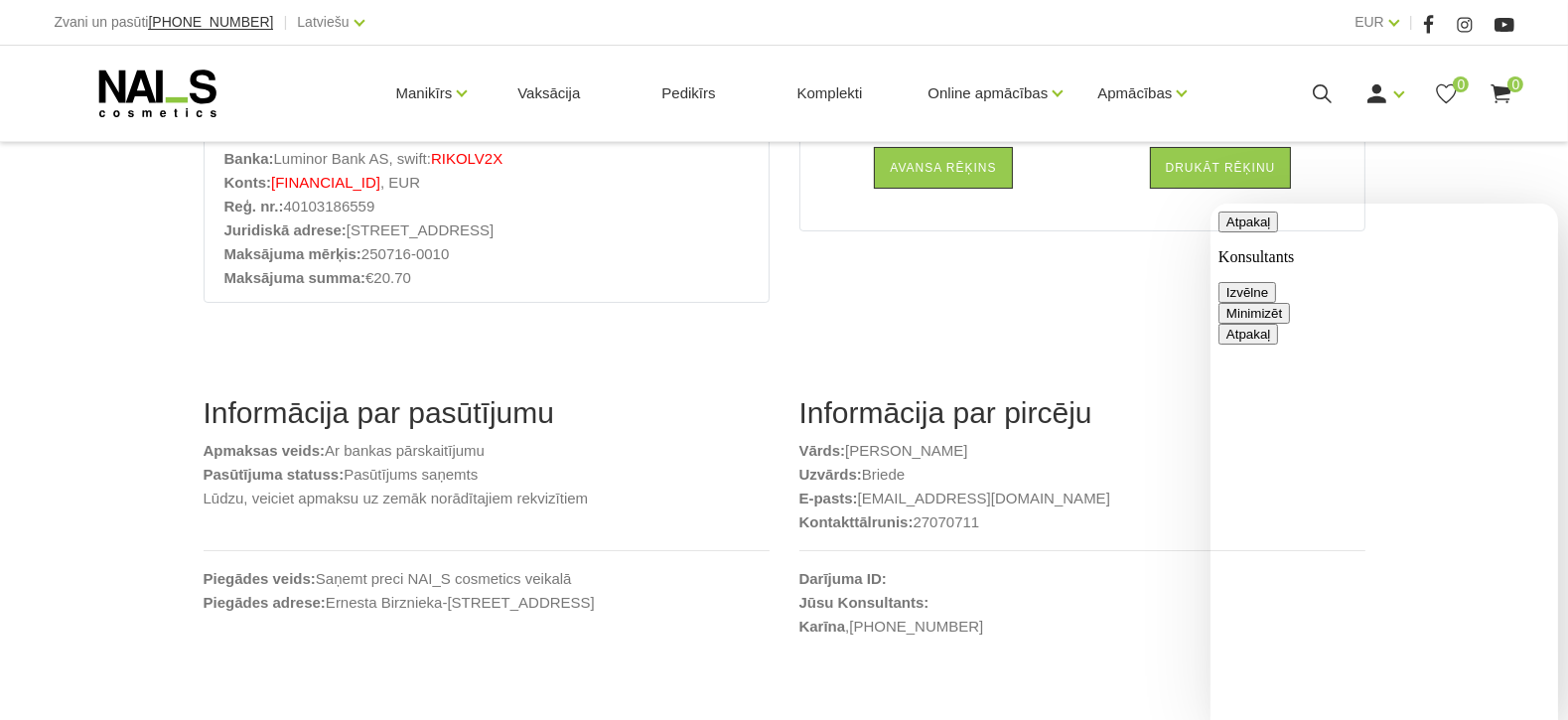 scroll, scrollTop: 490, scrollLeft: 0, axis: vertical 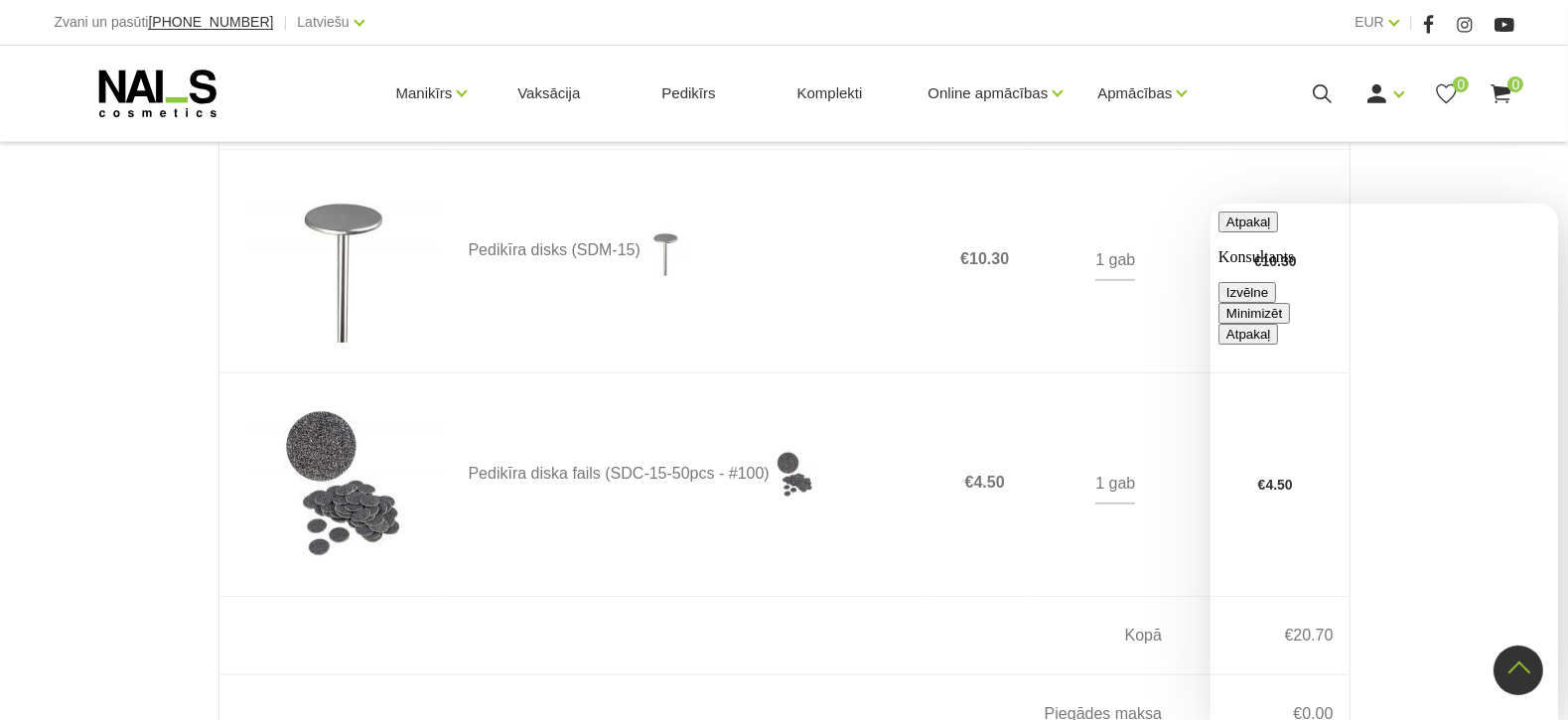 click on "Message" at bounding box center (1313, 2105) 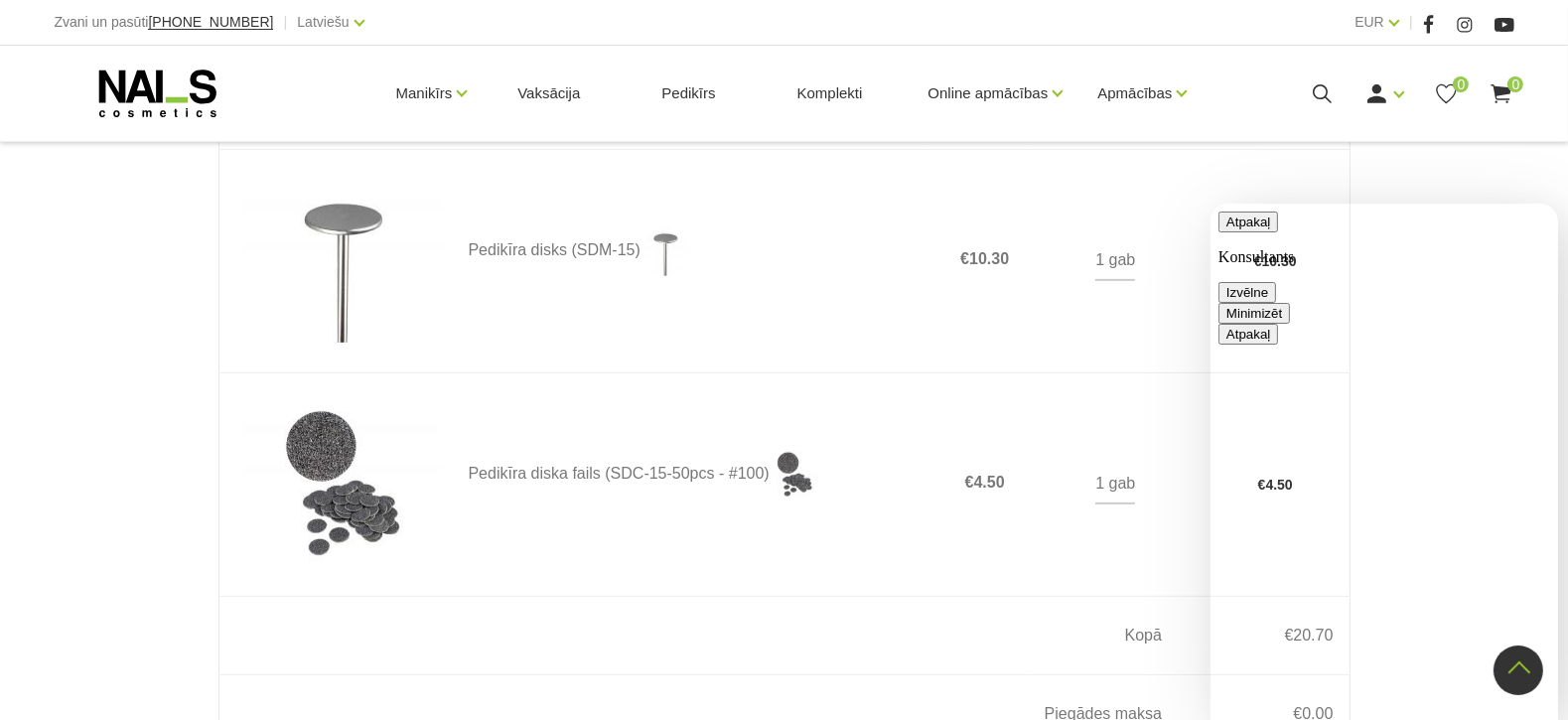 type on "Labdien! Vai iespējams samaksāt par pasūtījumu saņemot uz vietas veikalā?
Pasūtījuma Nr: 250716-0010" 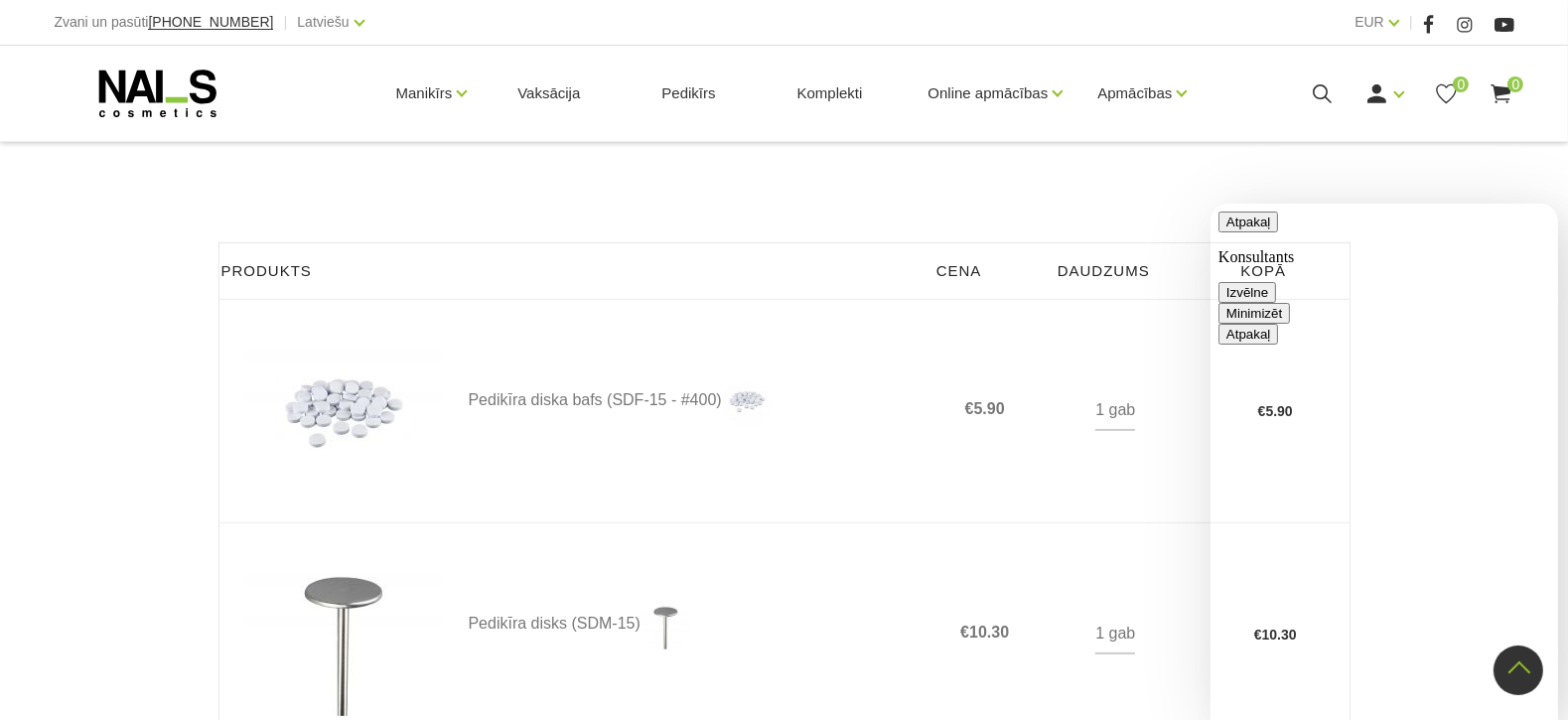 scroll, scrollTop: 0, scrollLeft: 0, axis: both 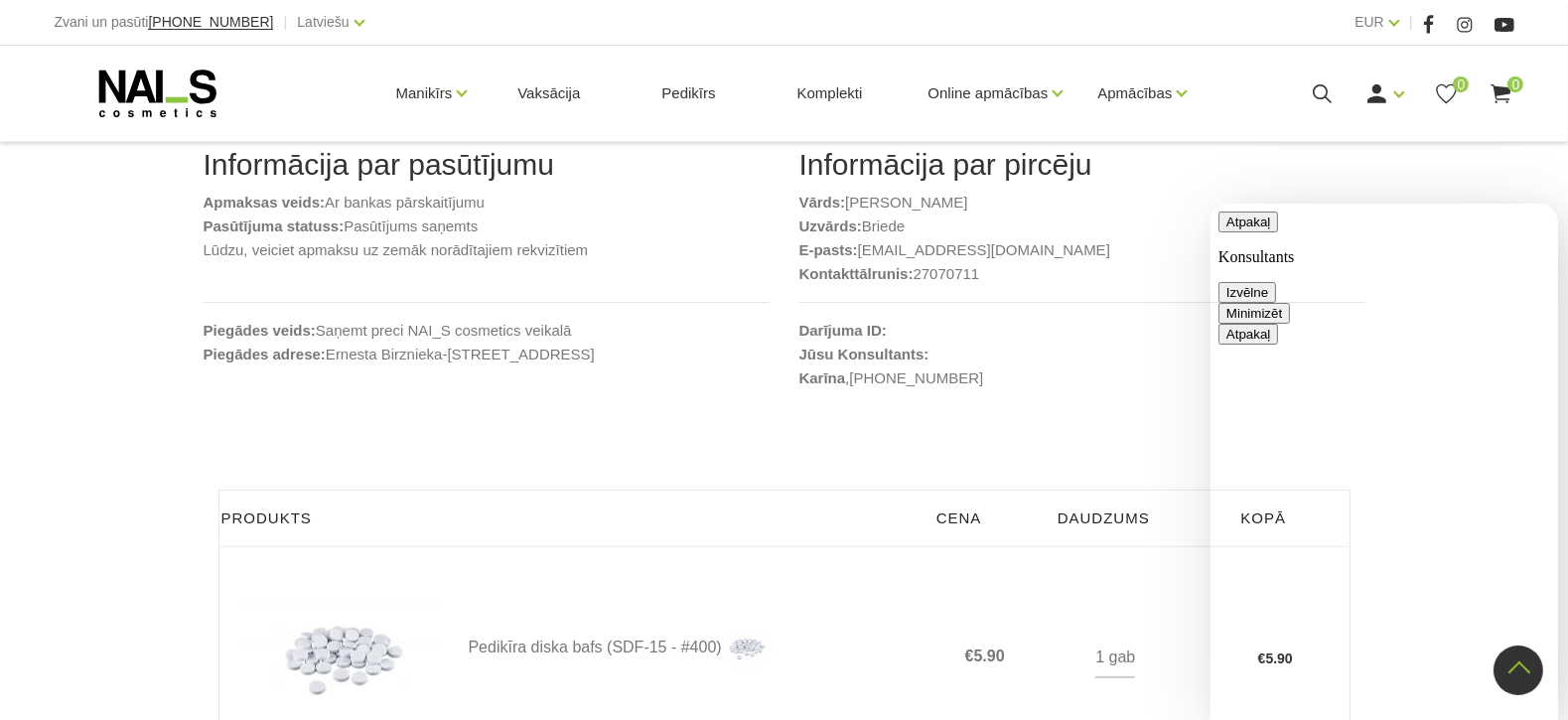 click on "Minimizēt" at bounding box center [1253, 312] 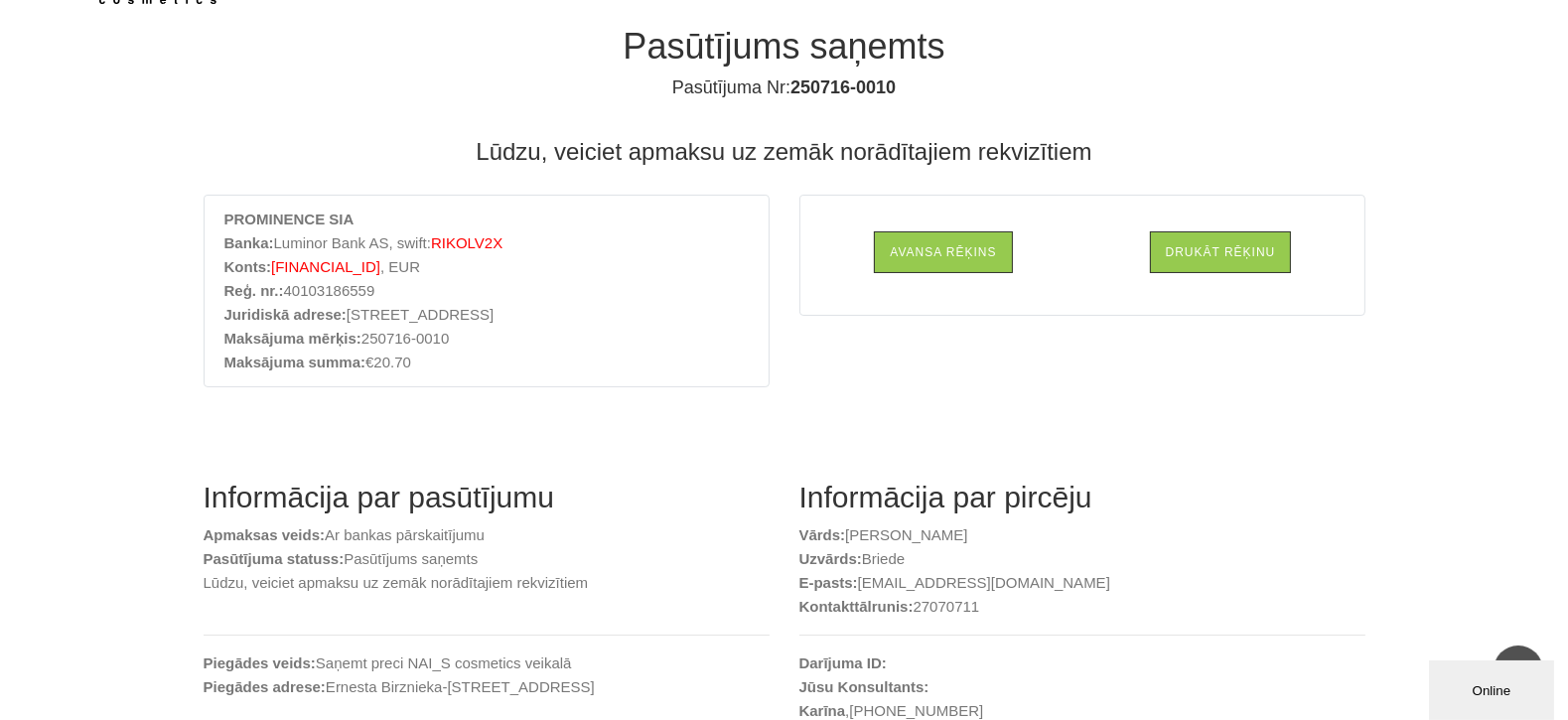 scroll, scrollTop: 0, scrollLeft: 0, axis: both 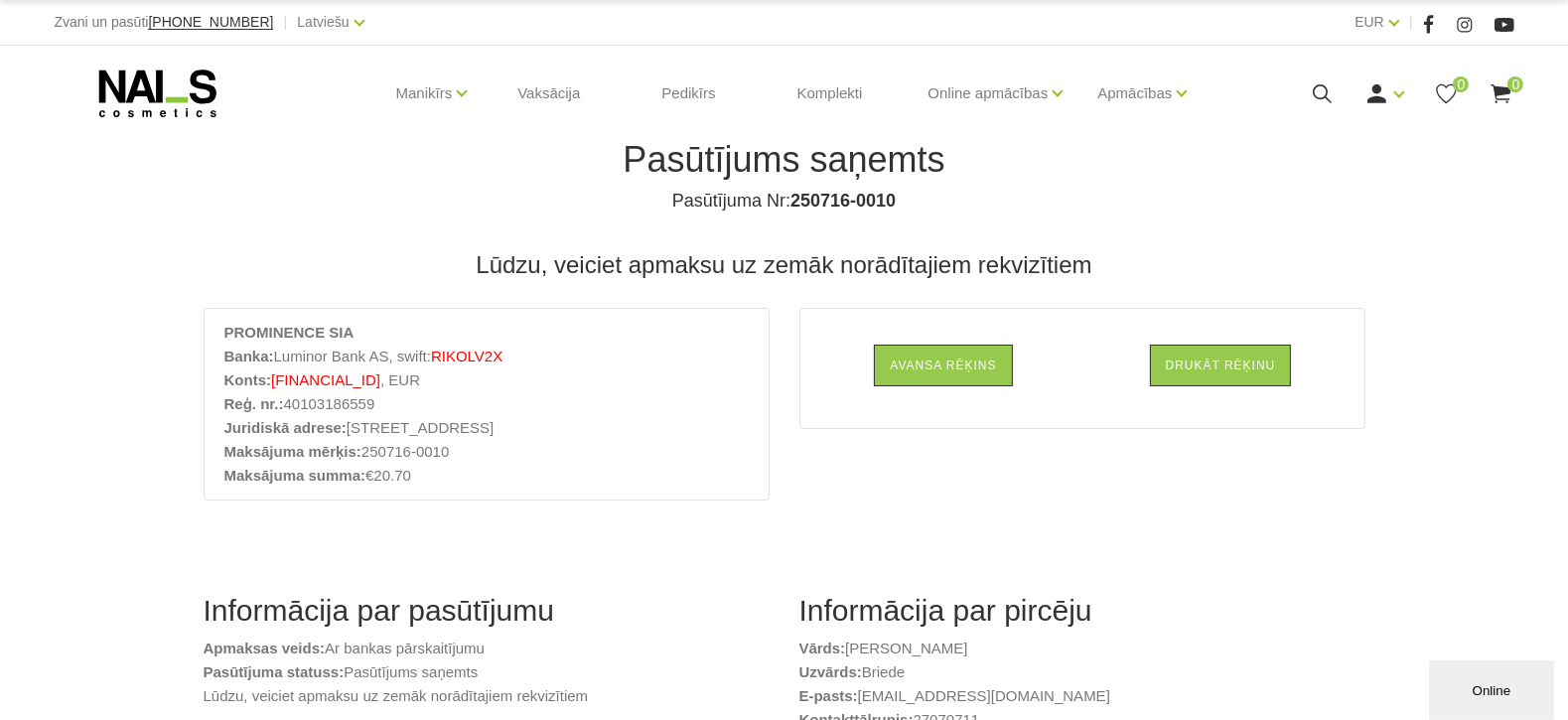 click on "Online" at bounding box center (1491, 689) 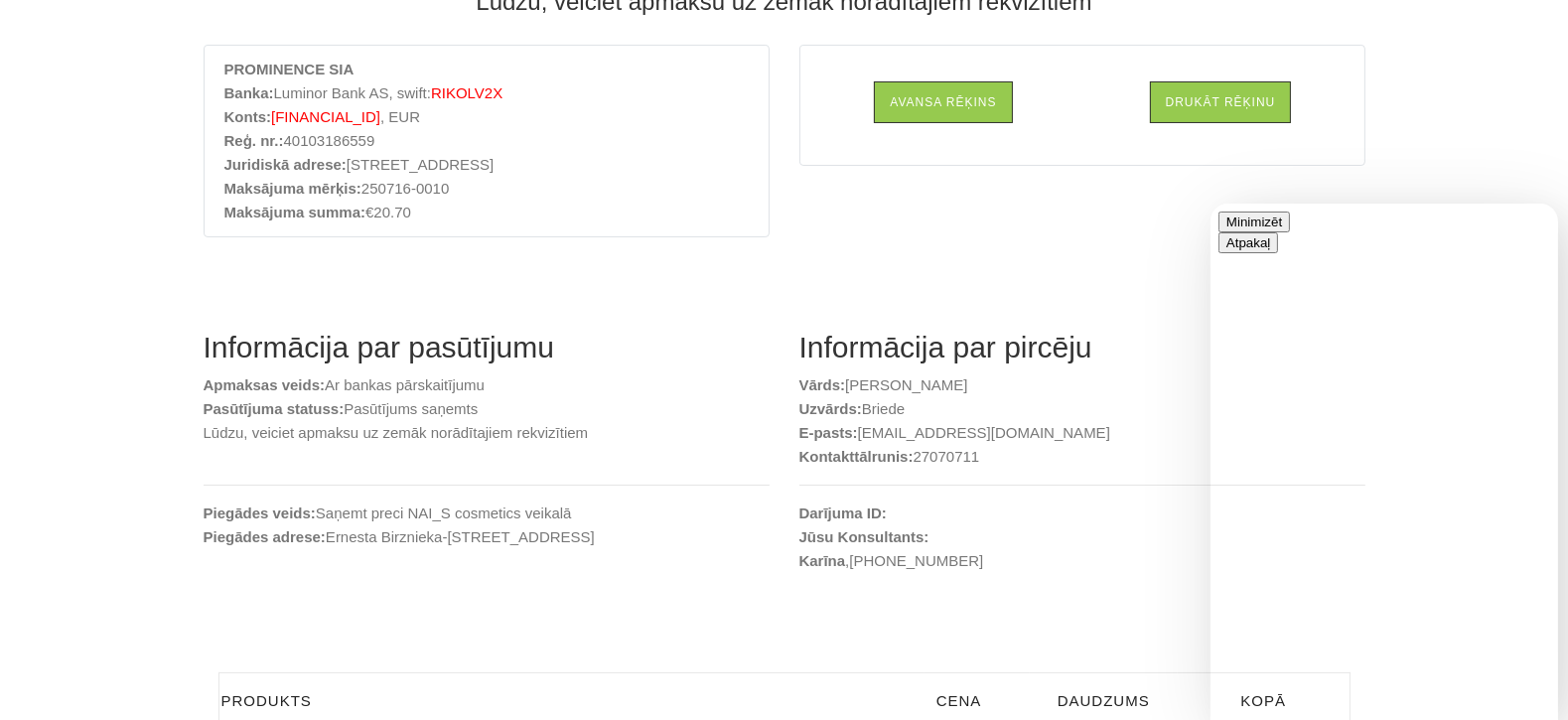 scroll, scrollTop: 47, scrollLeft: 0, axis: vertical 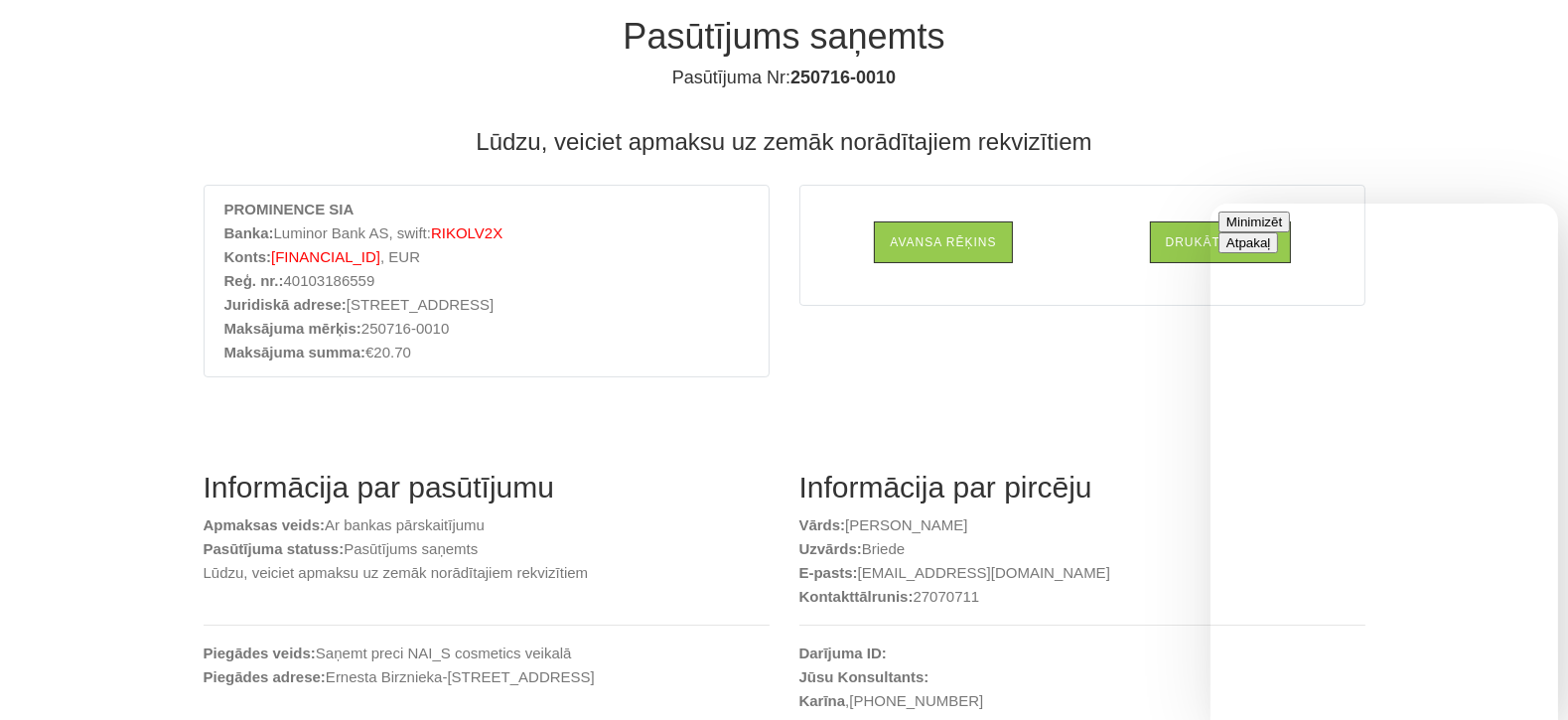 click on "Minimizēt" at bounding box center [1253, 220] 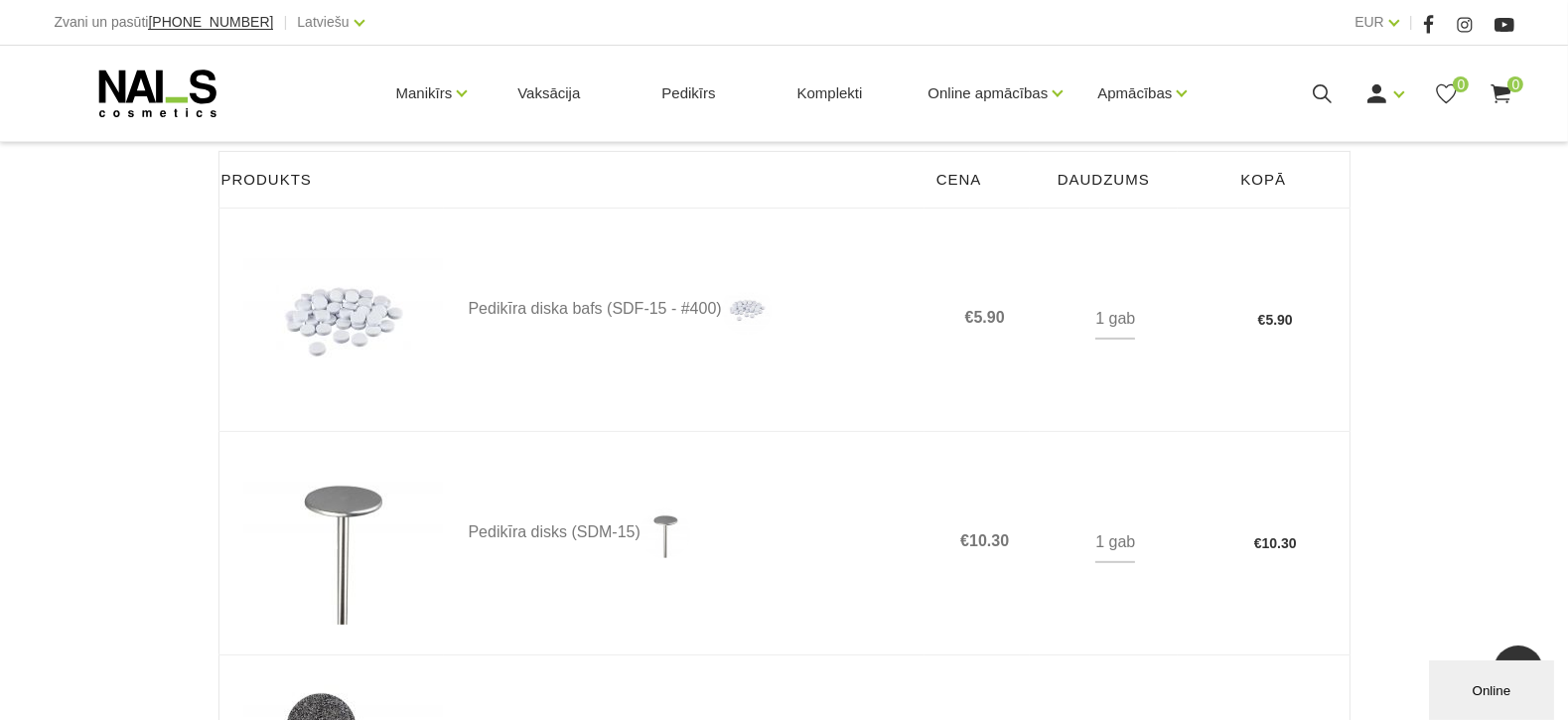 scroll, scrollTop: 725, scrollLeft: 0, axis: vertical 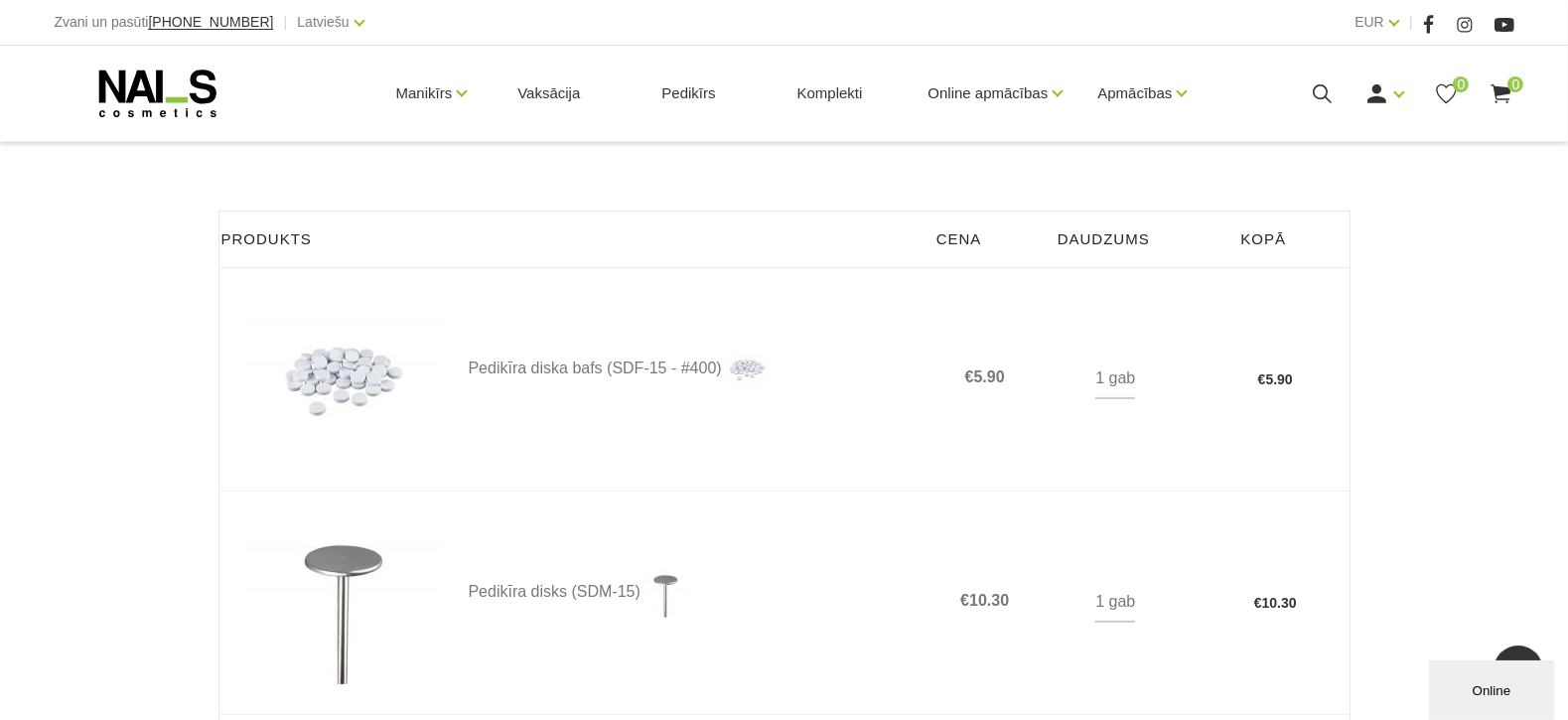 click on "Online" at bounding box center (1491, 689) 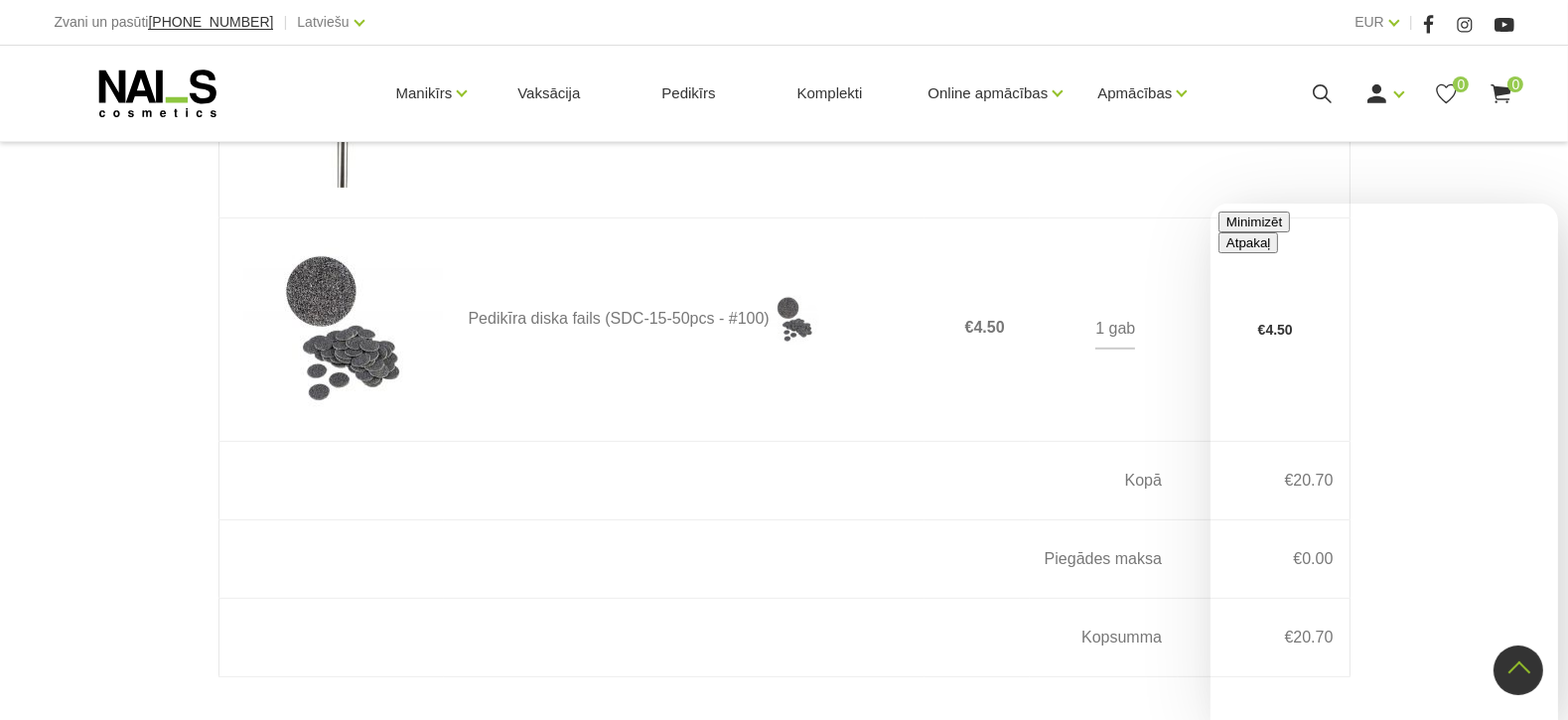 scroll, scrollTop: 972, scrollLeft: 0, axis: vertical 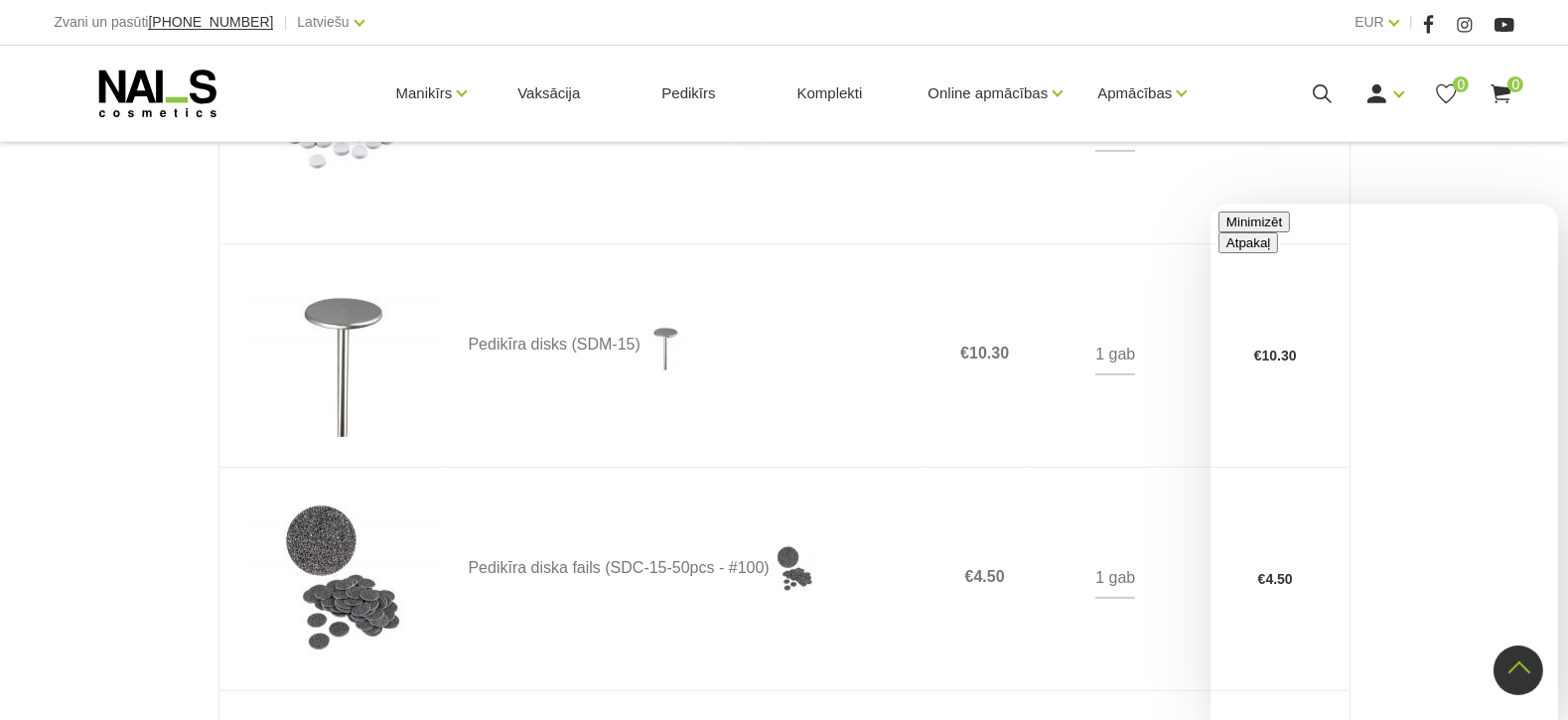 click on "Minimizēt" at bounding box center [1253, 220] 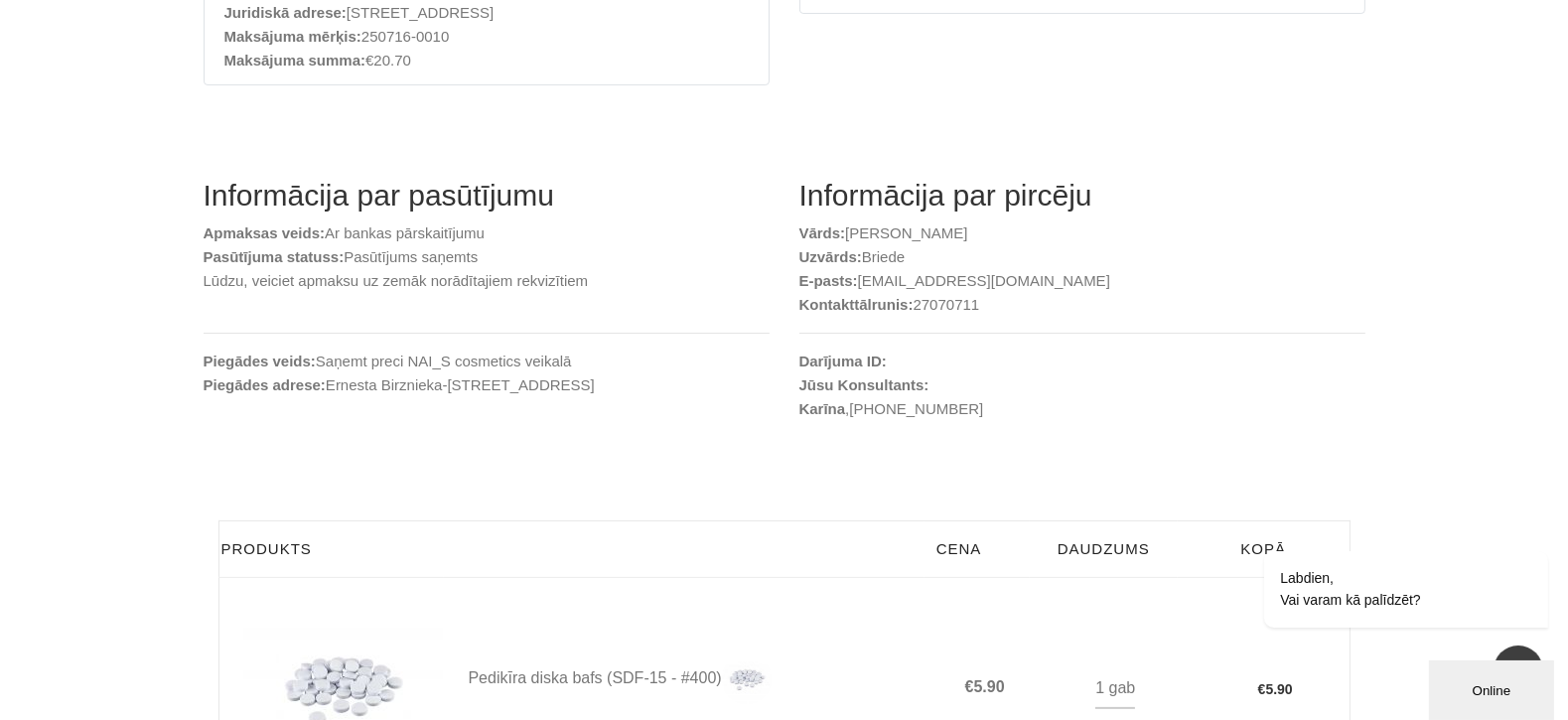 scroll, scrollTop: 0, scrollLeft: 0, axis: both 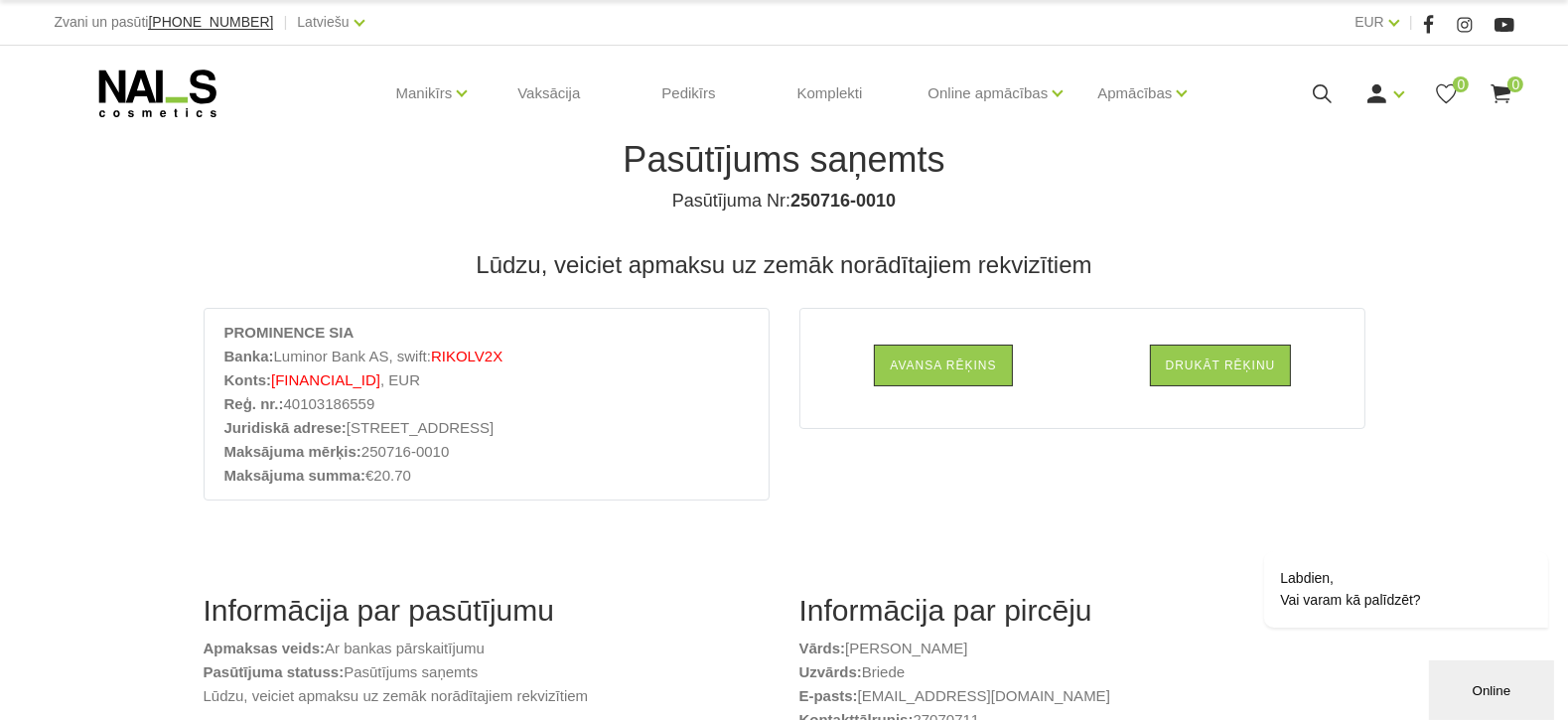 click on "Online" at bounding box center (1491, 689) 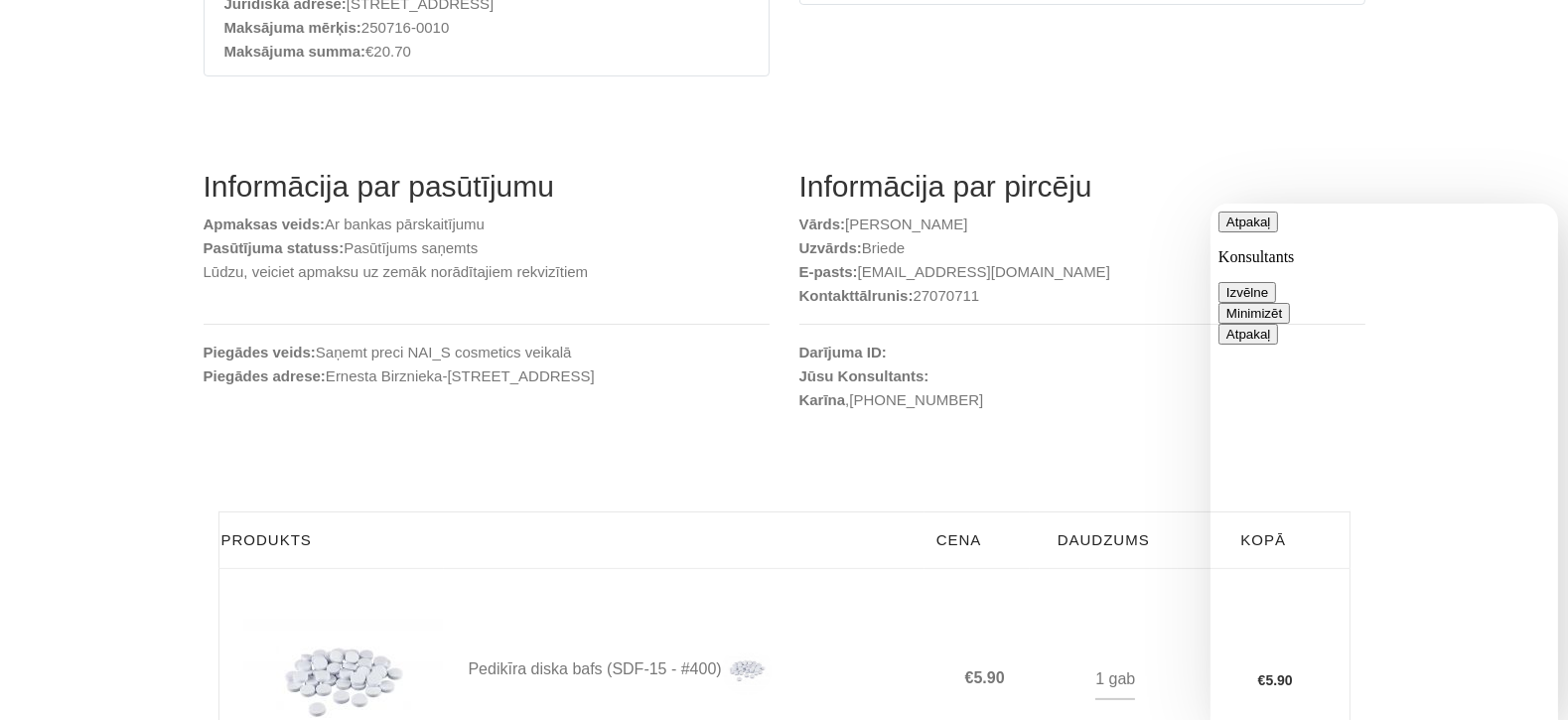 scroll, scrollTop: 621, scrollLeft: 0, axis: vertical 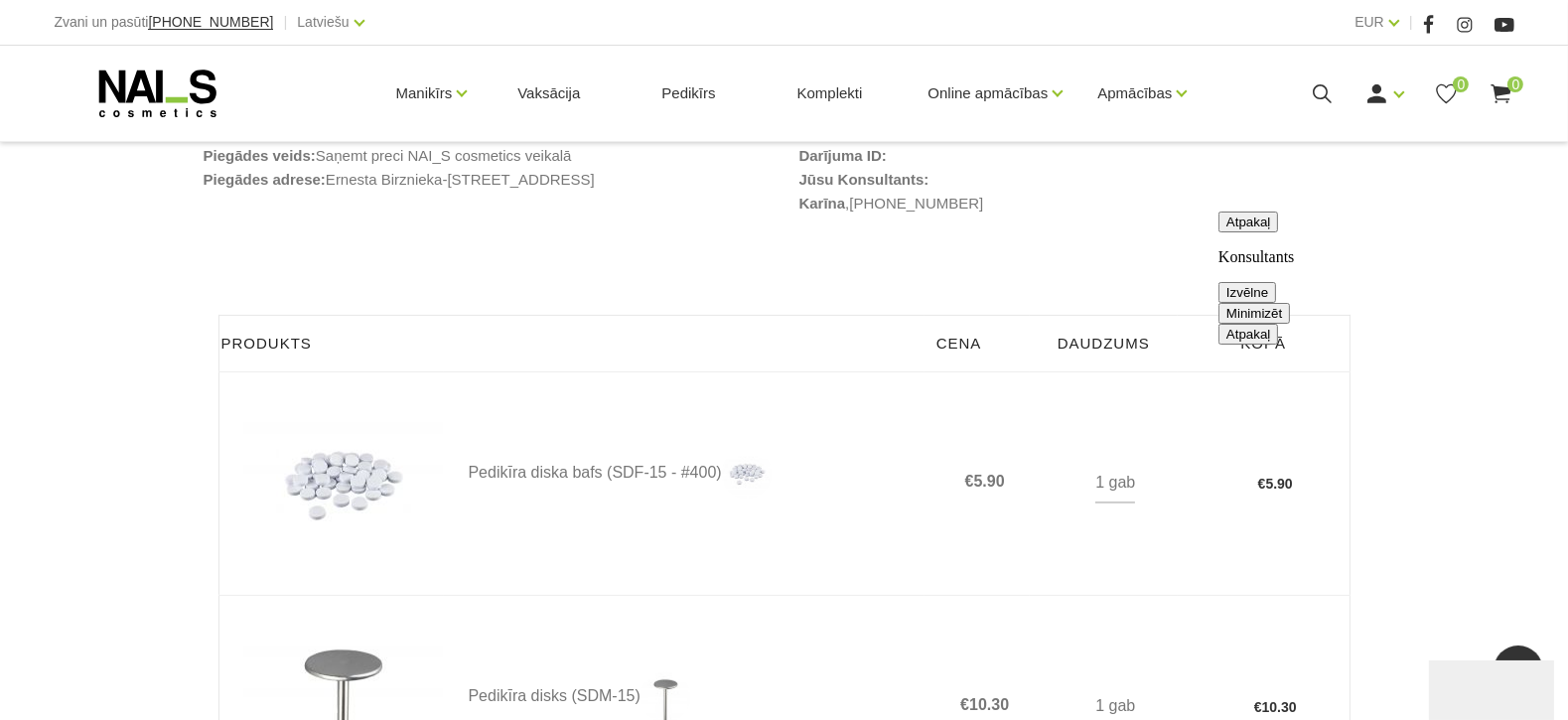 drag, startPoint x: 1561, startPoint y: 230, endPoint x: 338, endPoint y: 28, distance: 1239.5697 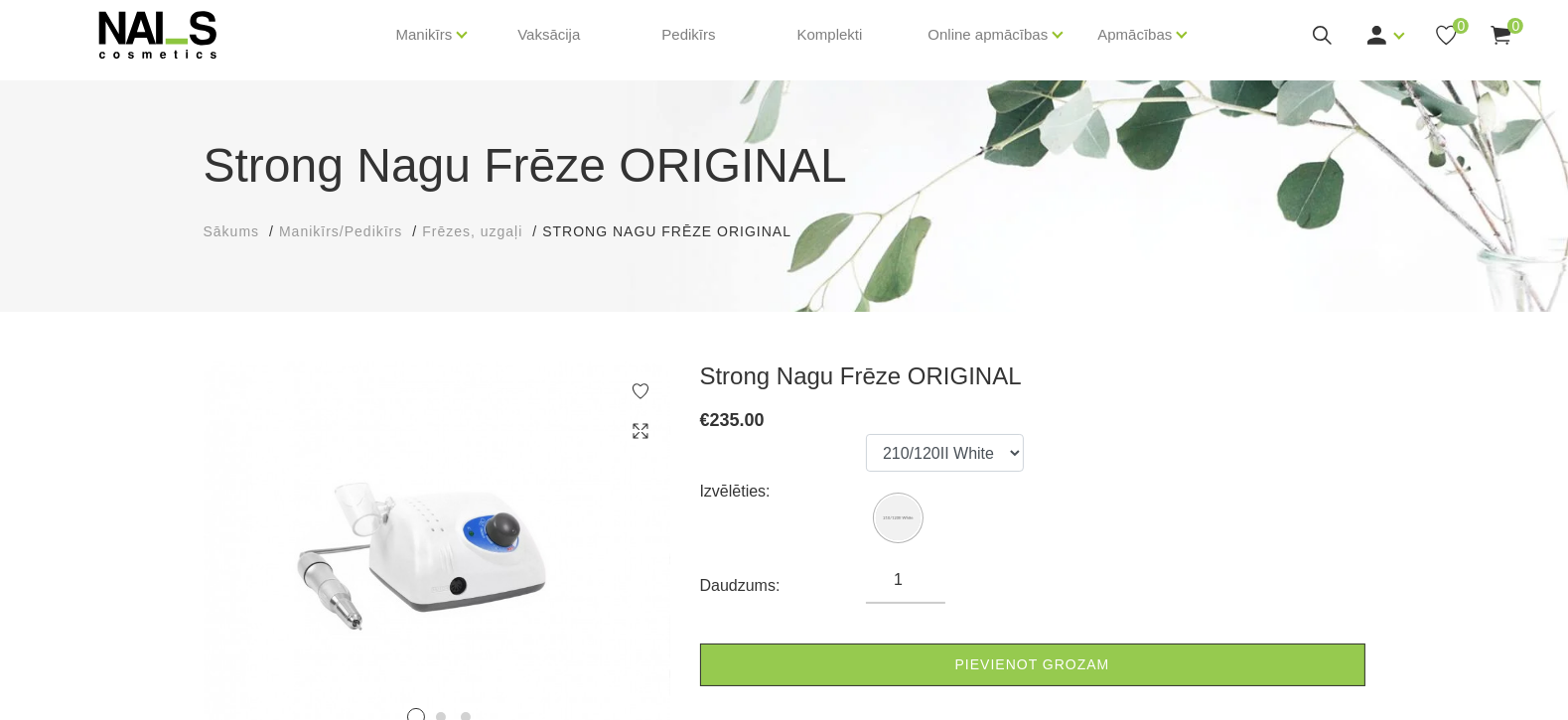 scroll, scrollTop: 20, scrollLeft: 0, axis: vertical 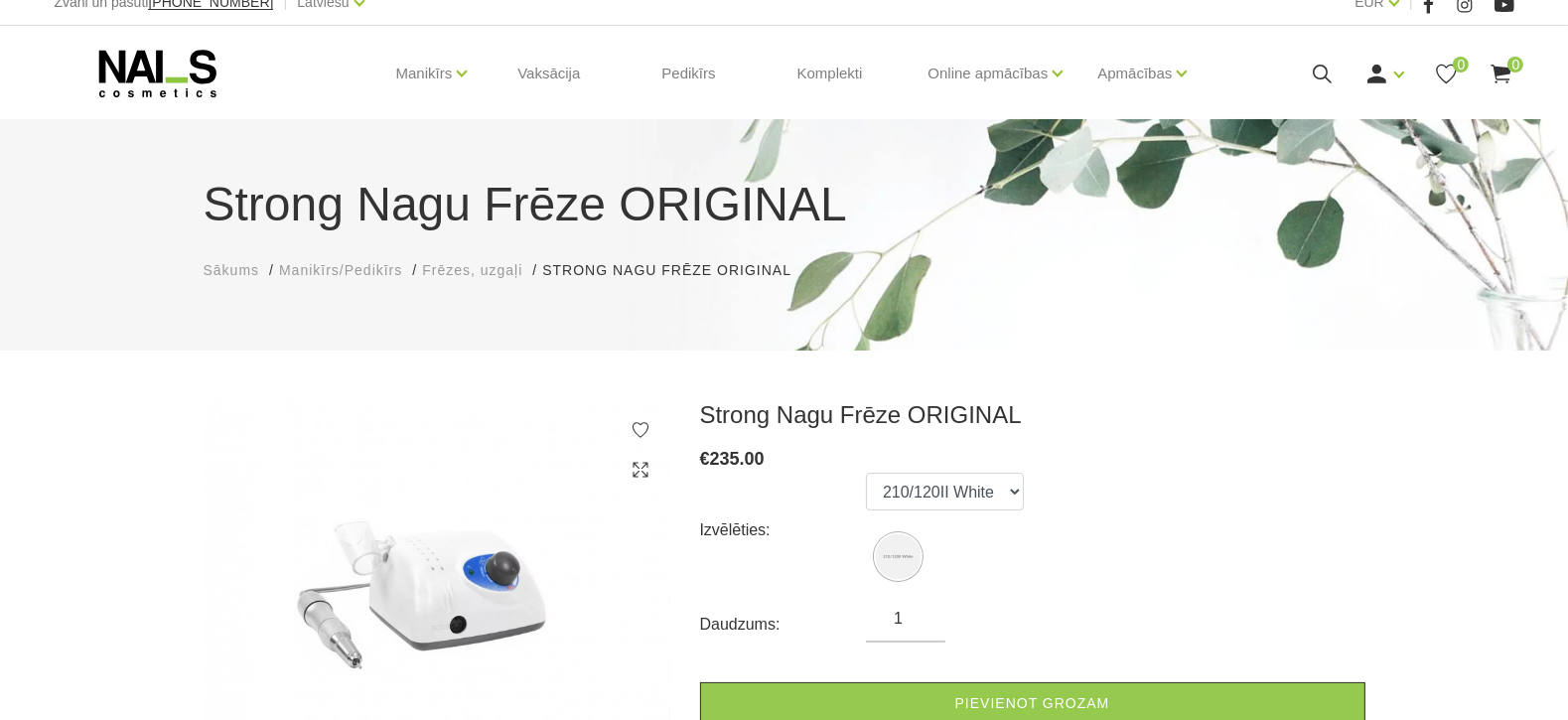 click on "Frēzes, uzgaļi" at bounding box center (472, 270) 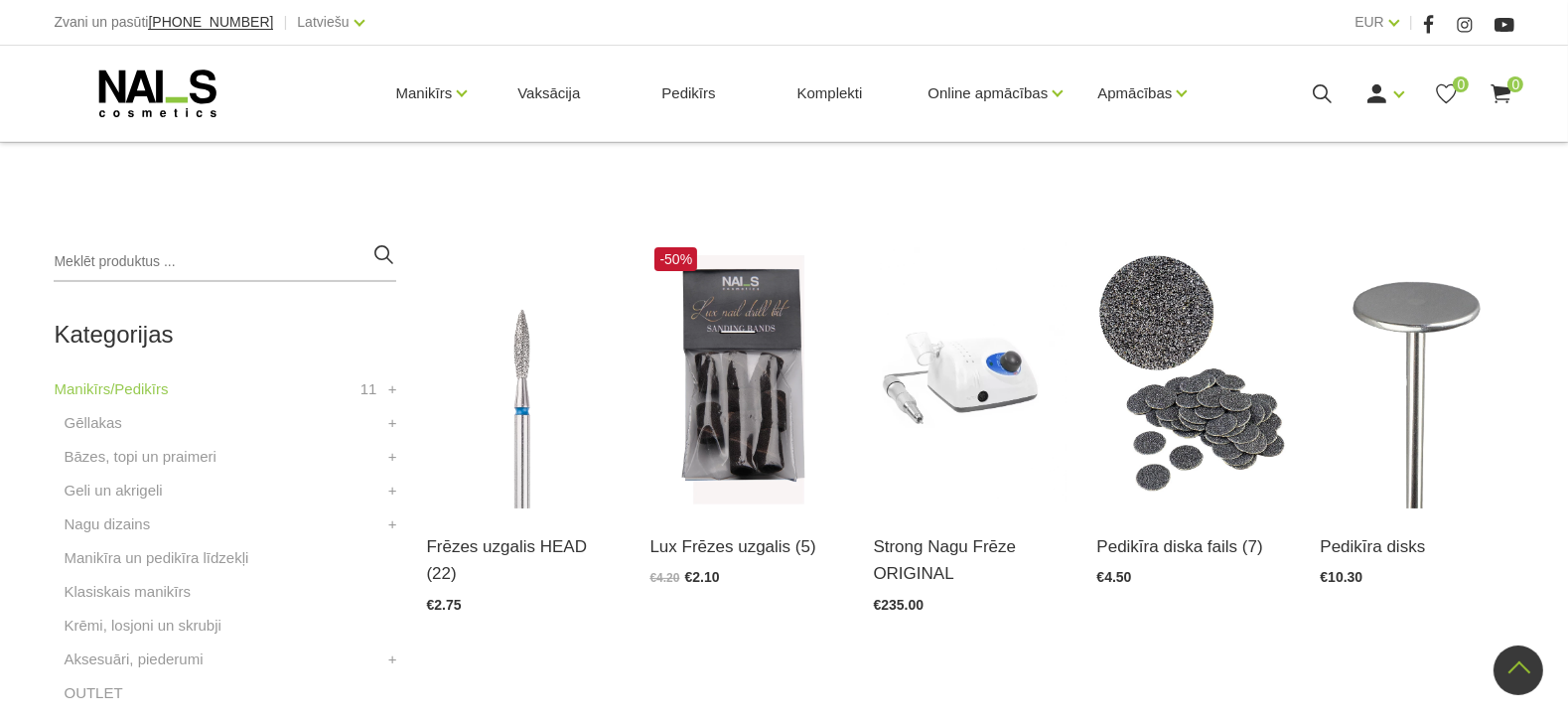 scroll, scrollTop: 364, scrollLeft: 0, axis: vertical 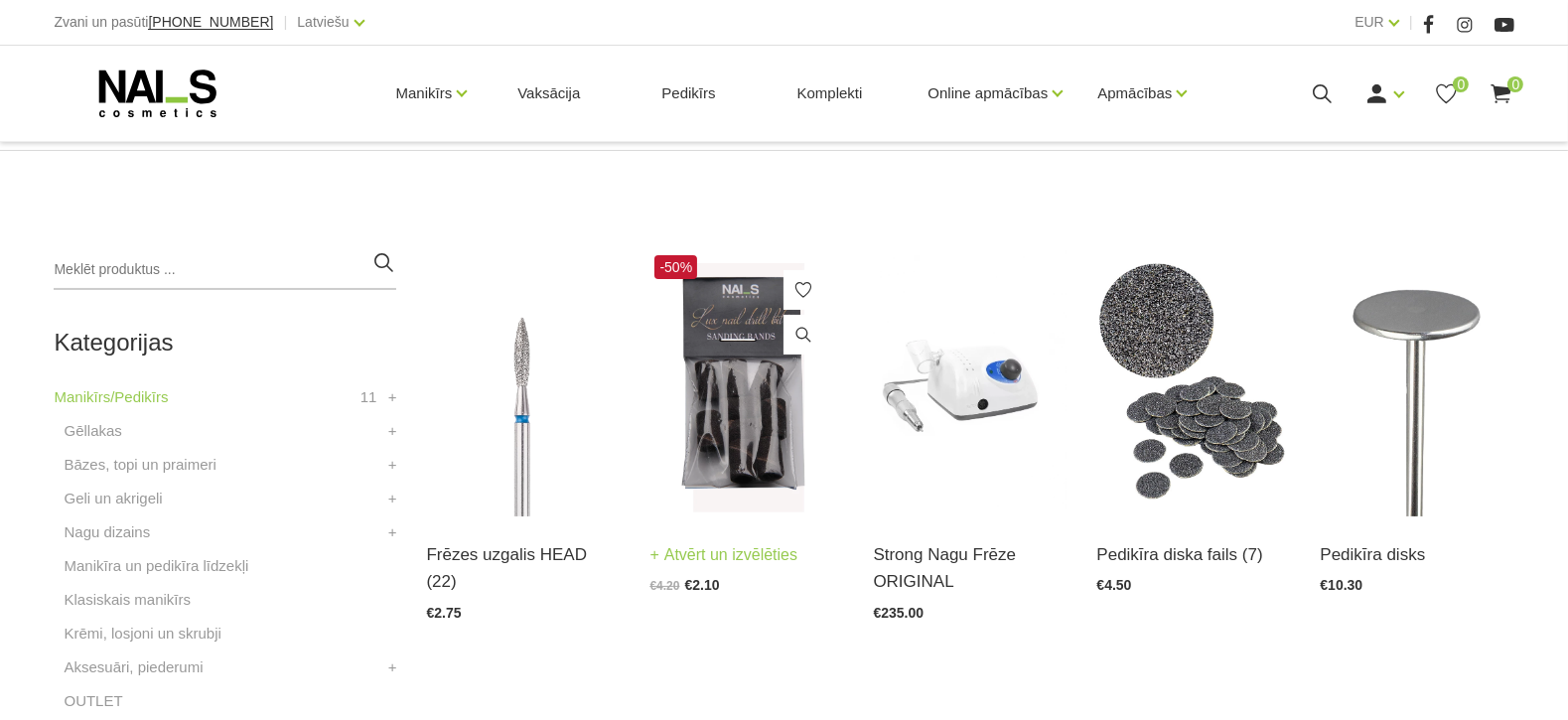 click at bounding box center [746, 383] 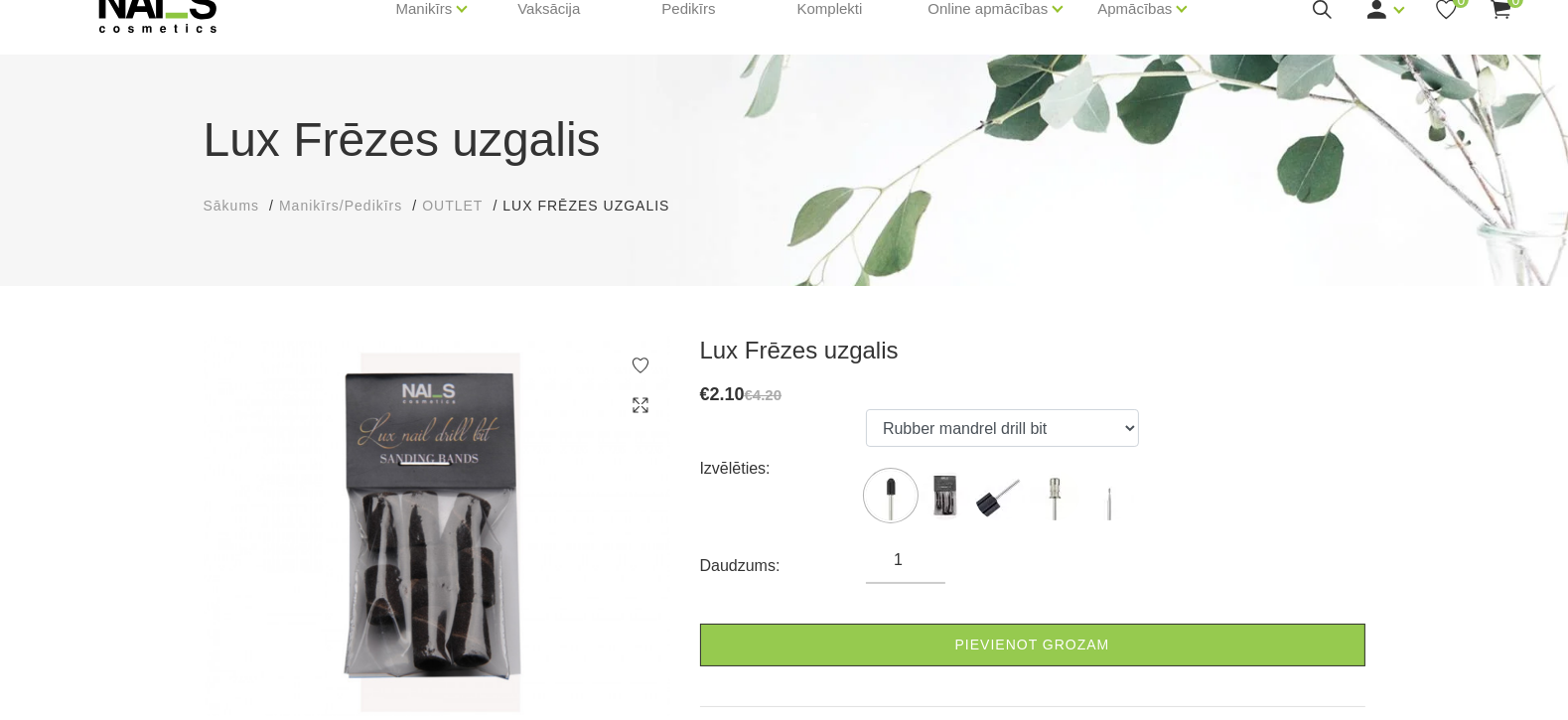 scroll, scrollTop: 123, scrollLeft: 0, axis: vertical 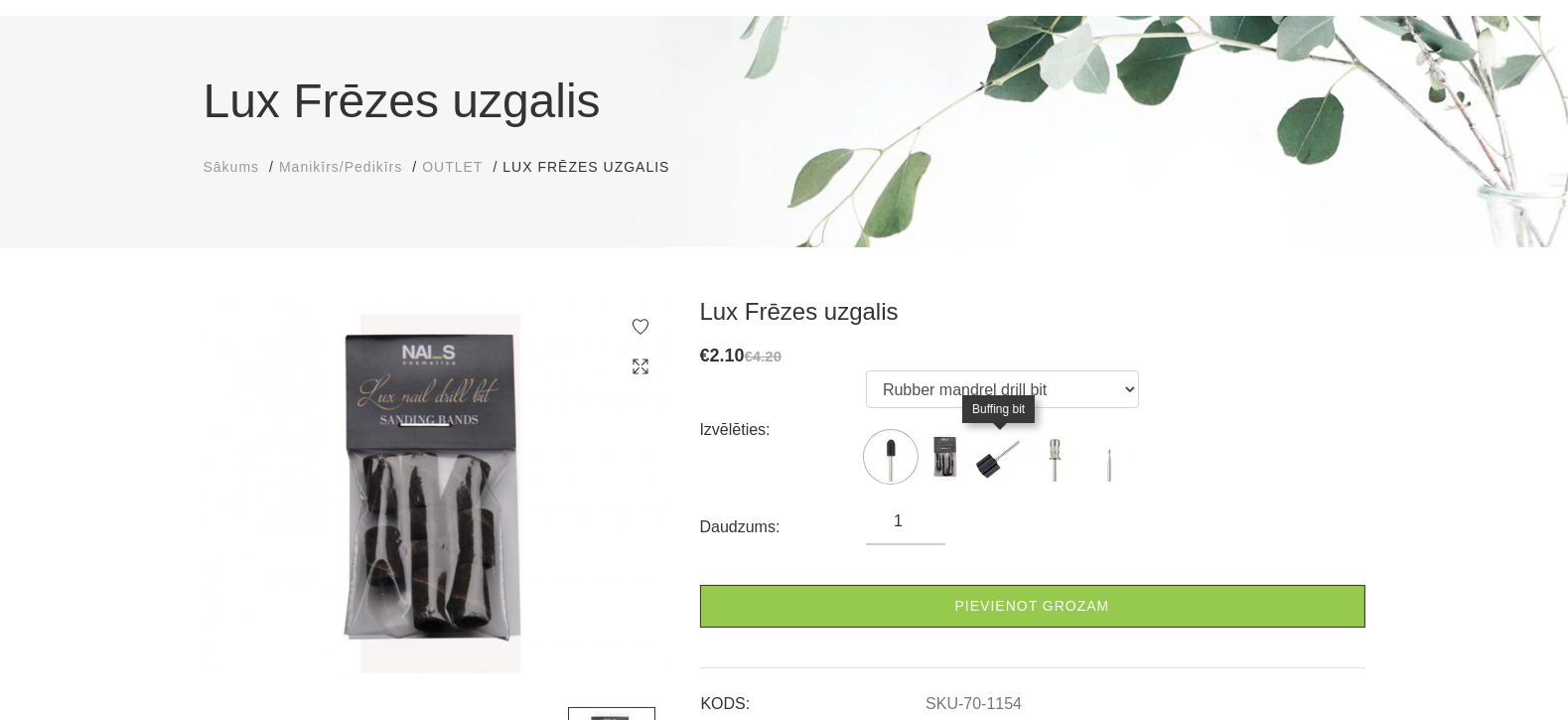 click at bounding box center (1000, 457) 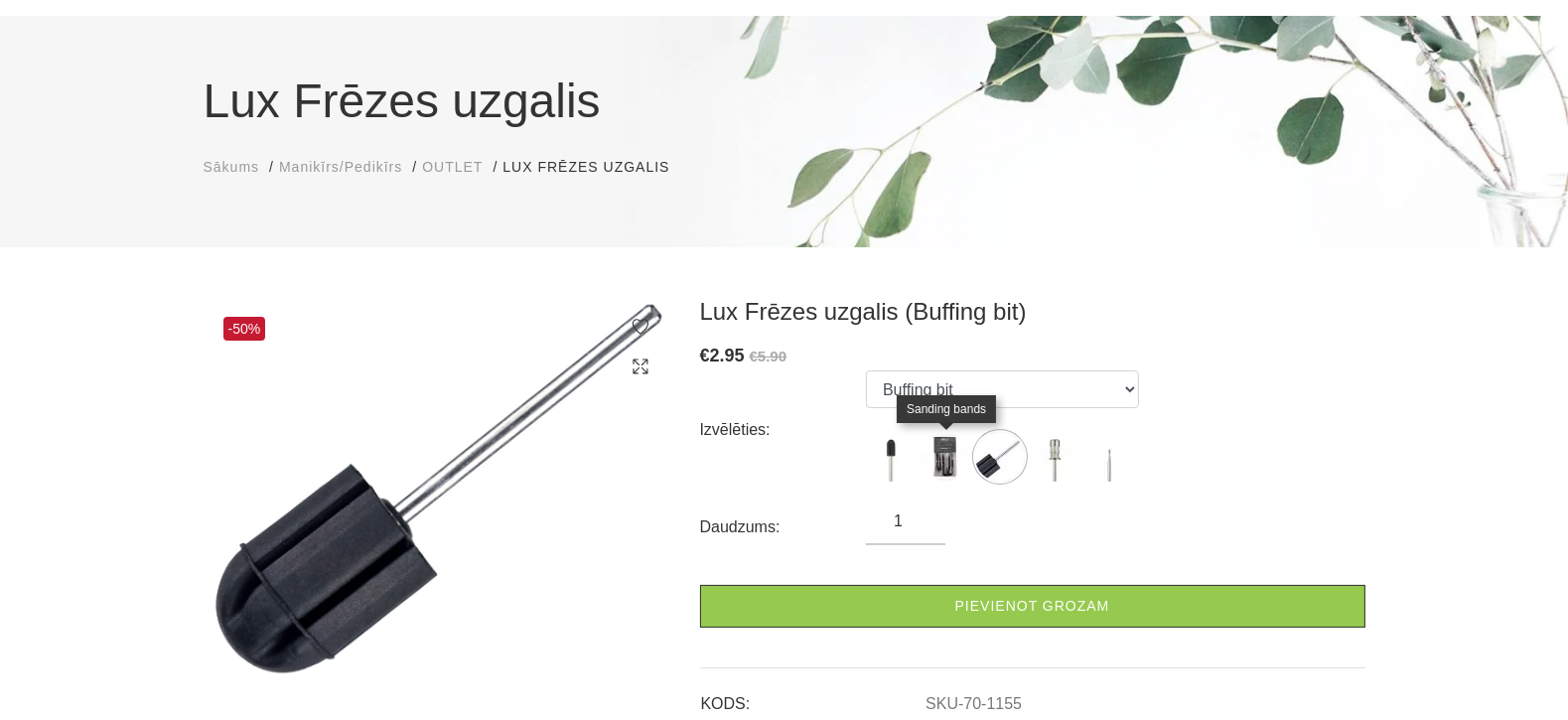 click at bounding box center (945, 457) 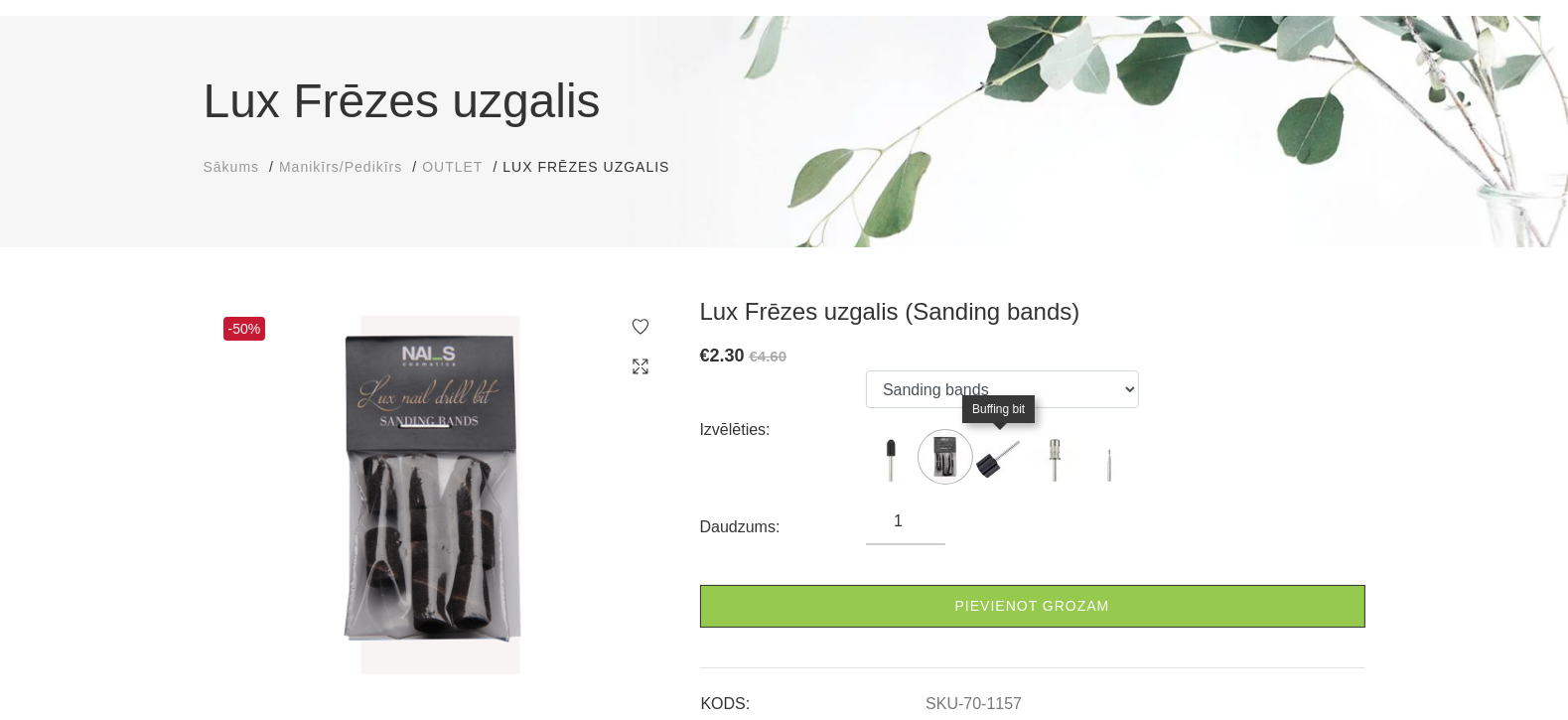 click at bounding box center [1000, 457] 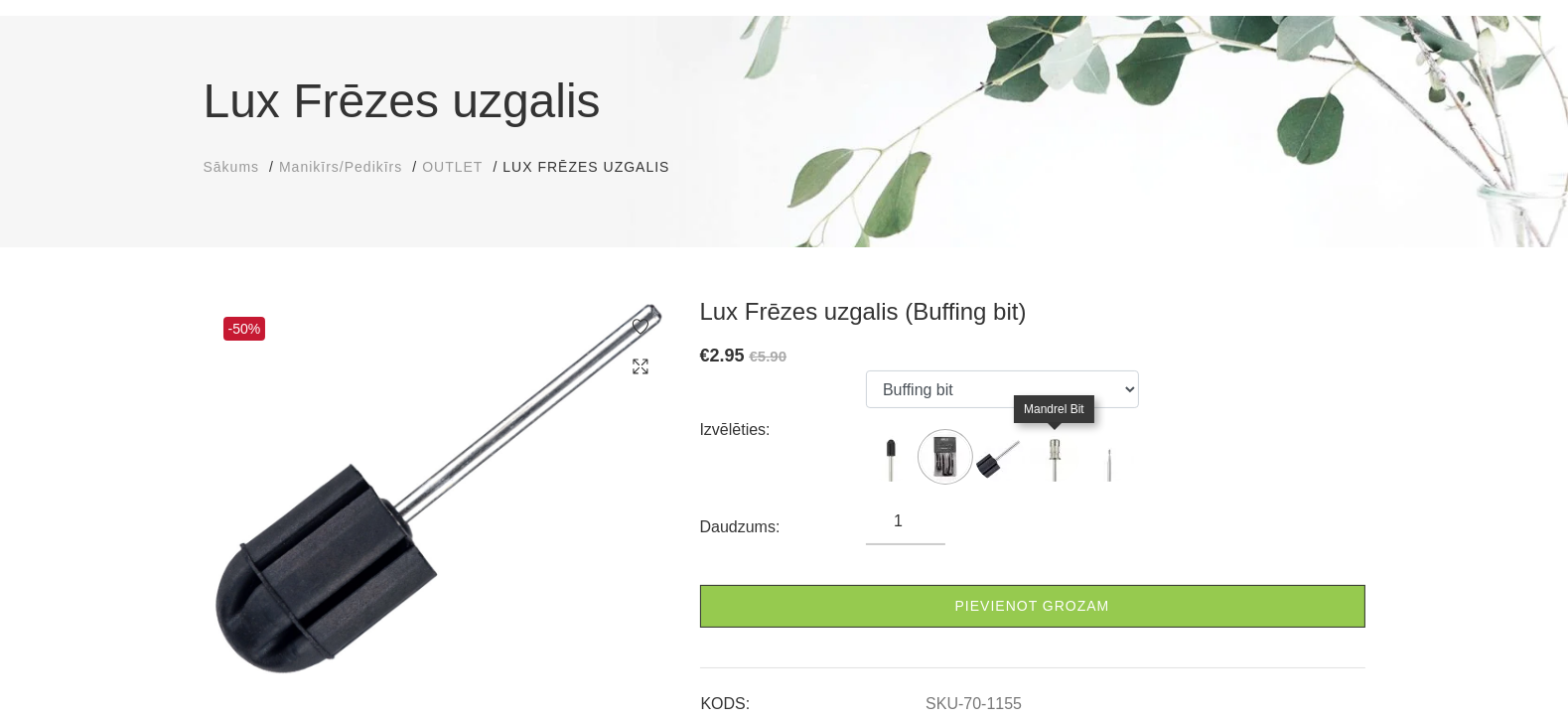 click at bounding box center (1055, 457) 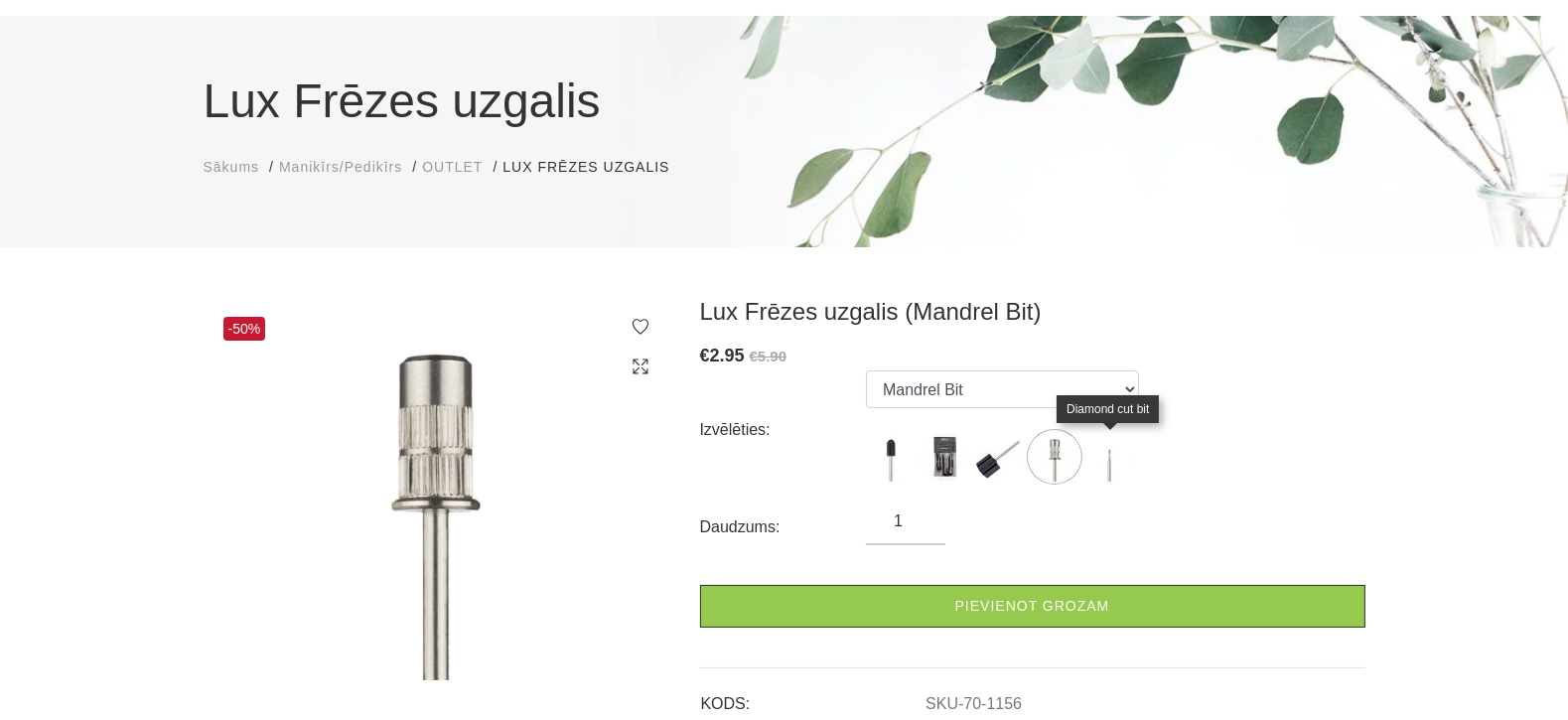 click at bounding box center (1109, 457) 